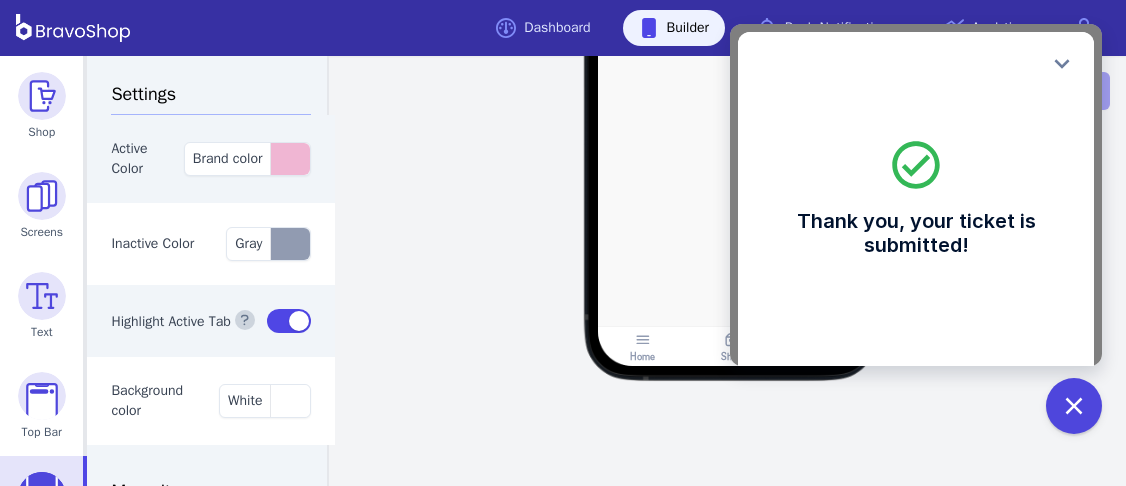 click on "Home Shop Settings Test on phone Save changes" at bounding box center [731, 271] 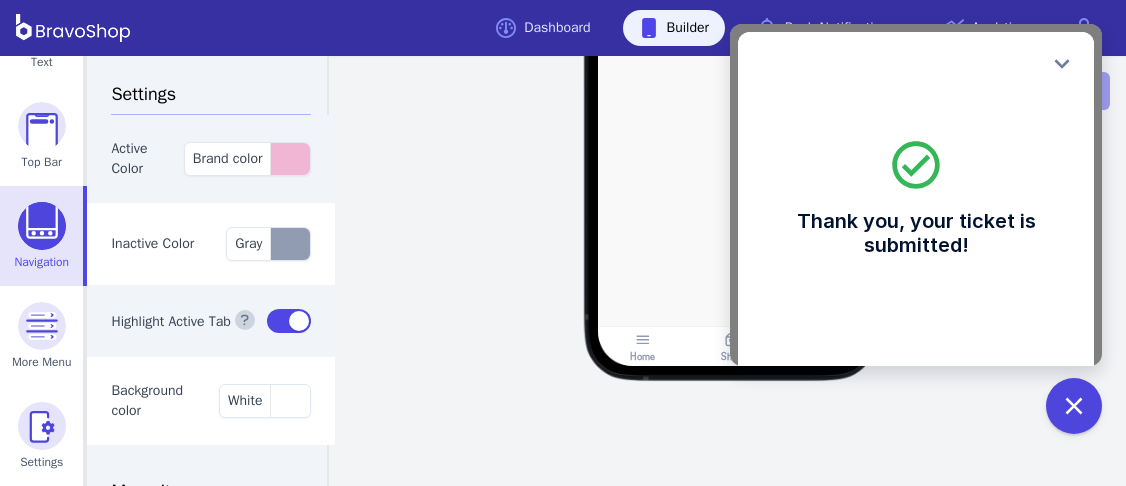 scroll, scrollTop: 647, scrollLeft: 0, axis: vertical 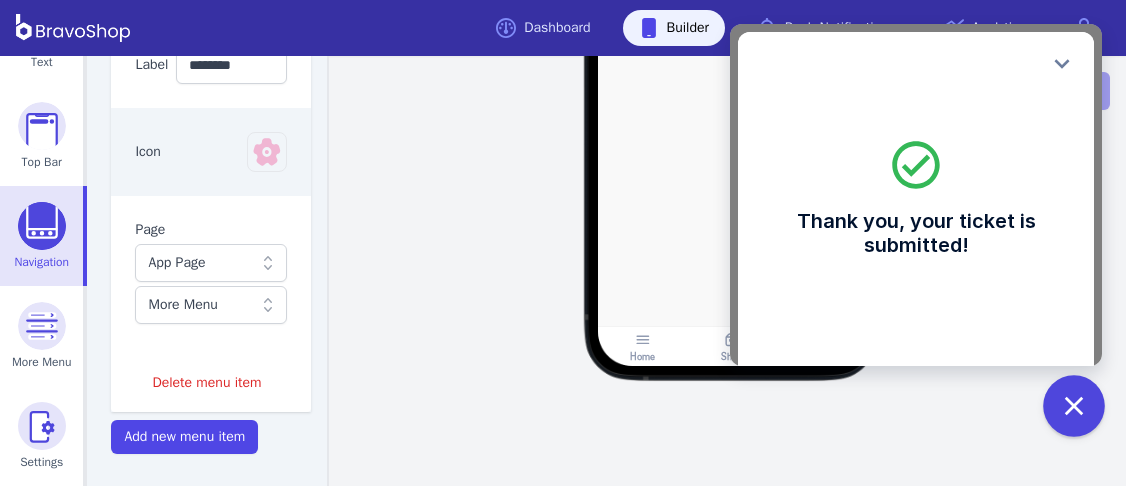 click 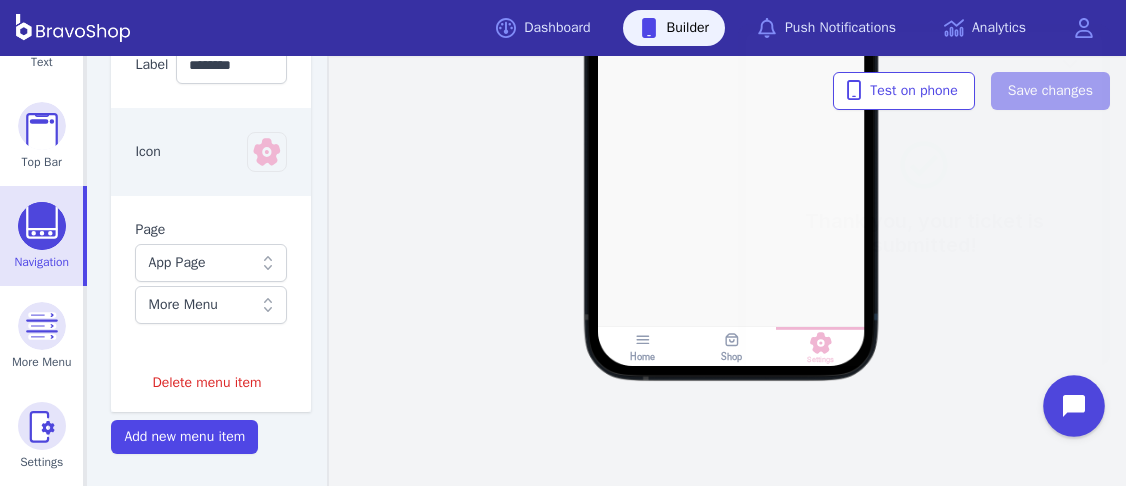 scroll, scrollTop: 0, scrollLeft: 0, axis: both 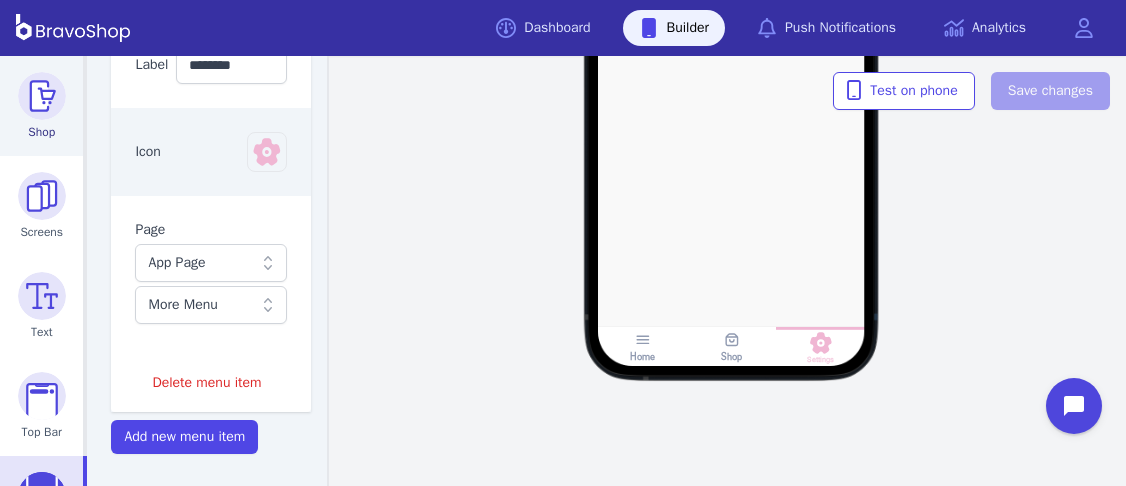 click at bounding box center [42, 96] 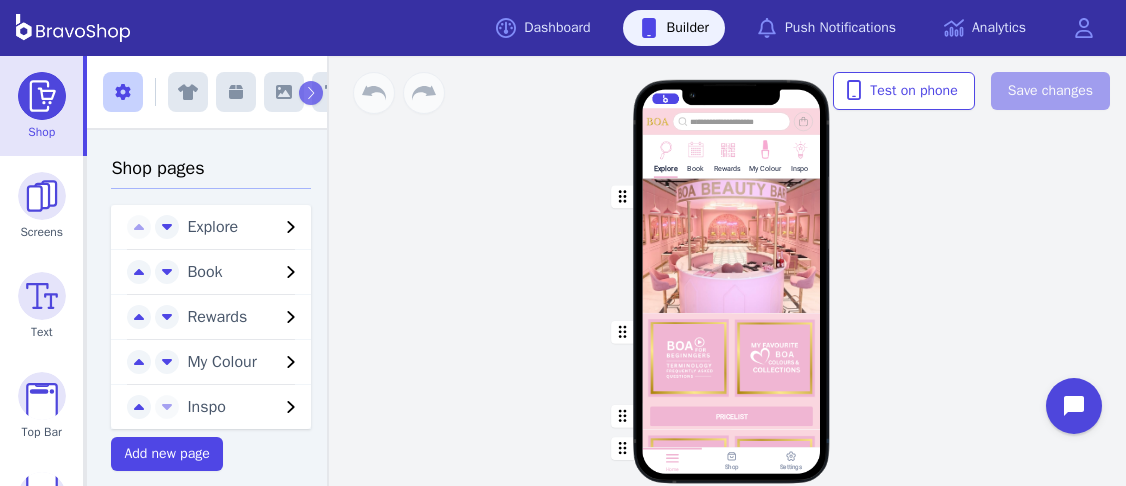 click at bounding box center (695, 148) 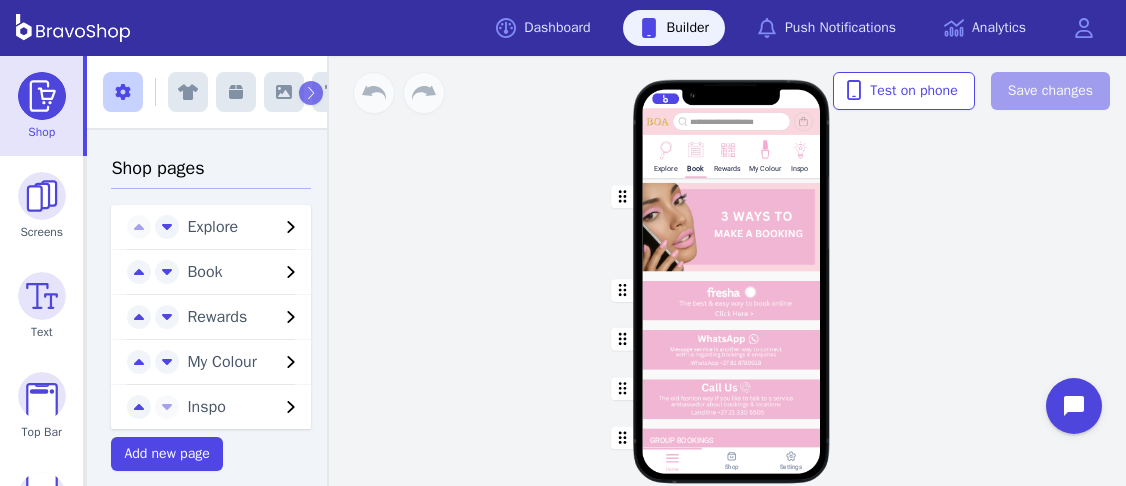 click at bounding box center (732, 344) 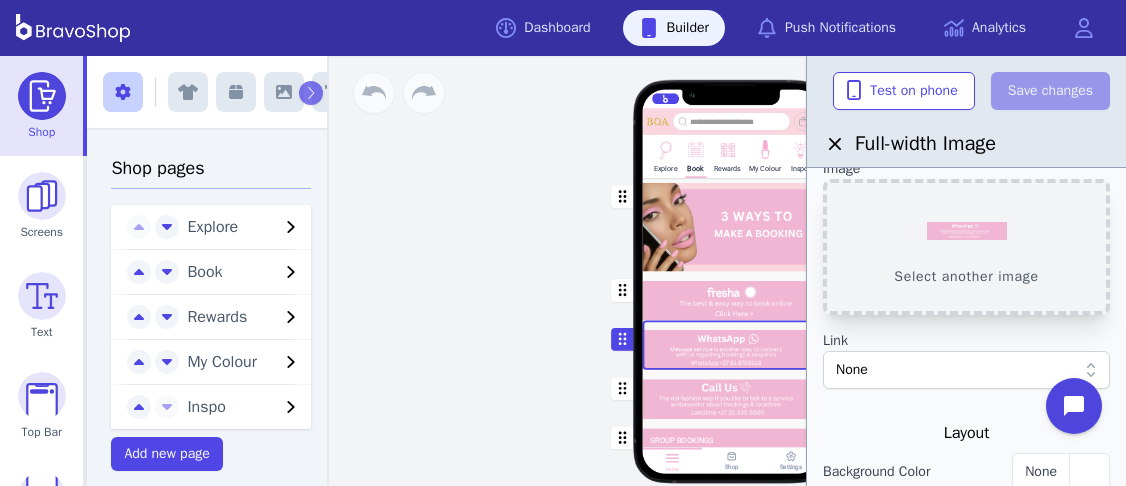 scroll, scrollTop: 64, scrollLeft: 0, axis: vertical 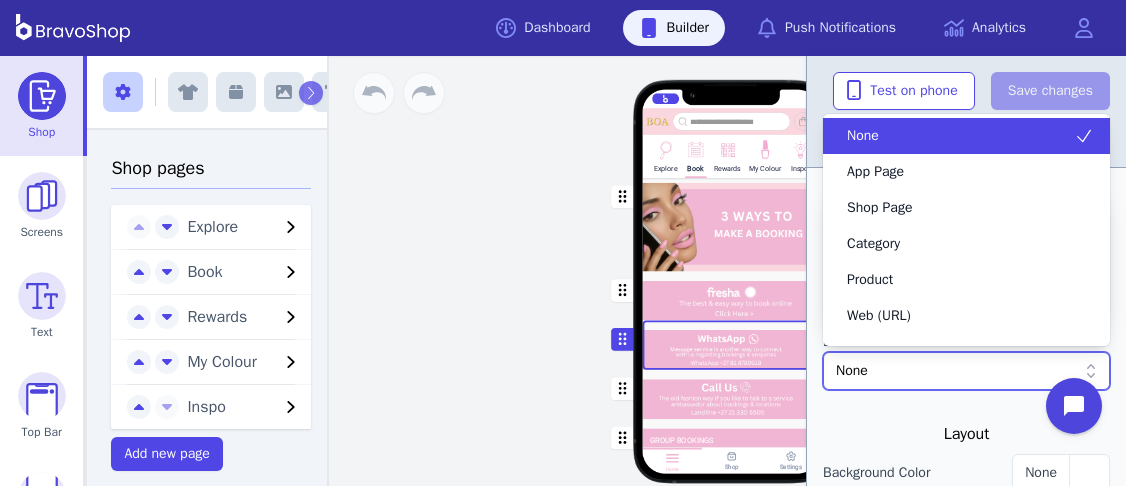 click on "None" at bounding box center (966, 371) 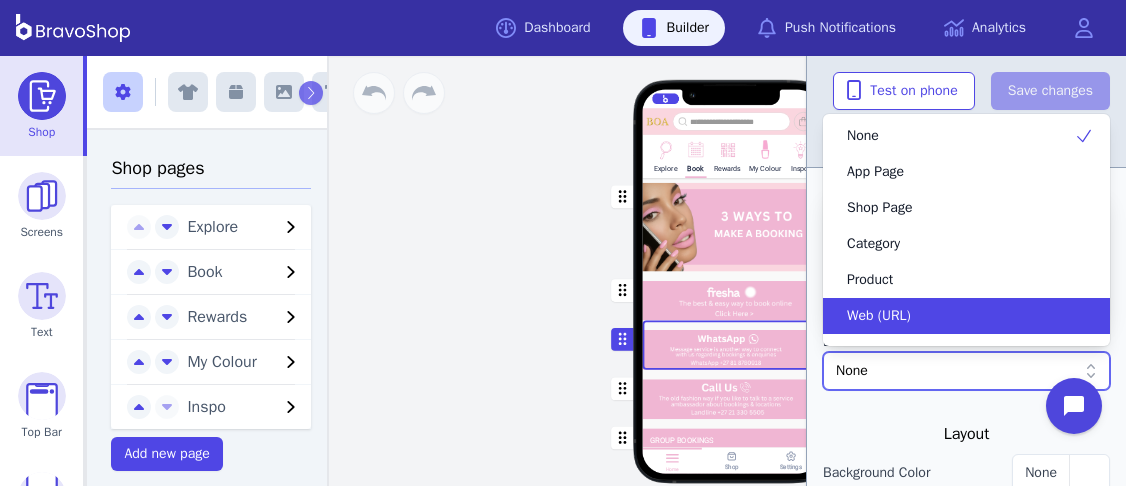 click on "Web (URL)" at bounding box center [954, 316] 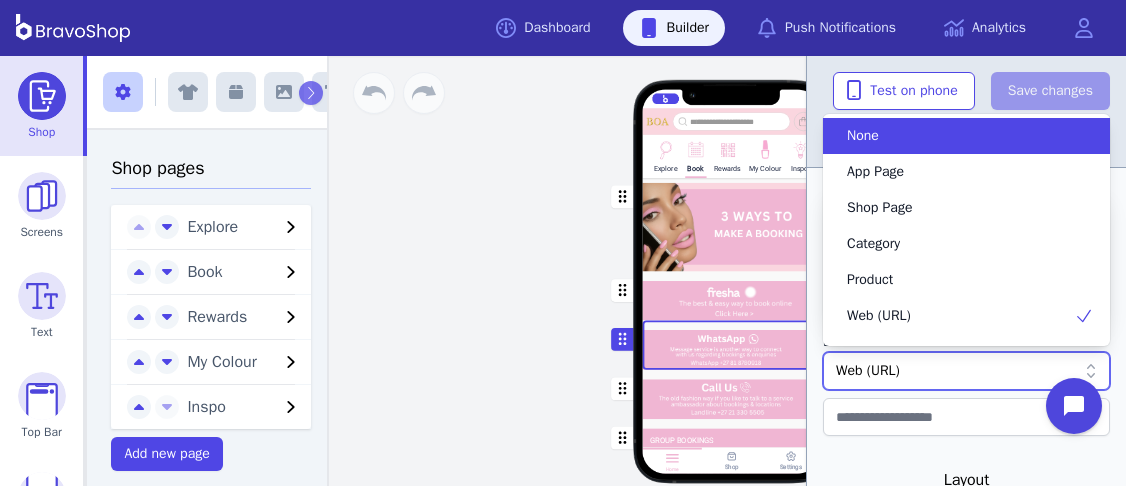 click on "Web (URL)" at bounding box center [956, 371] 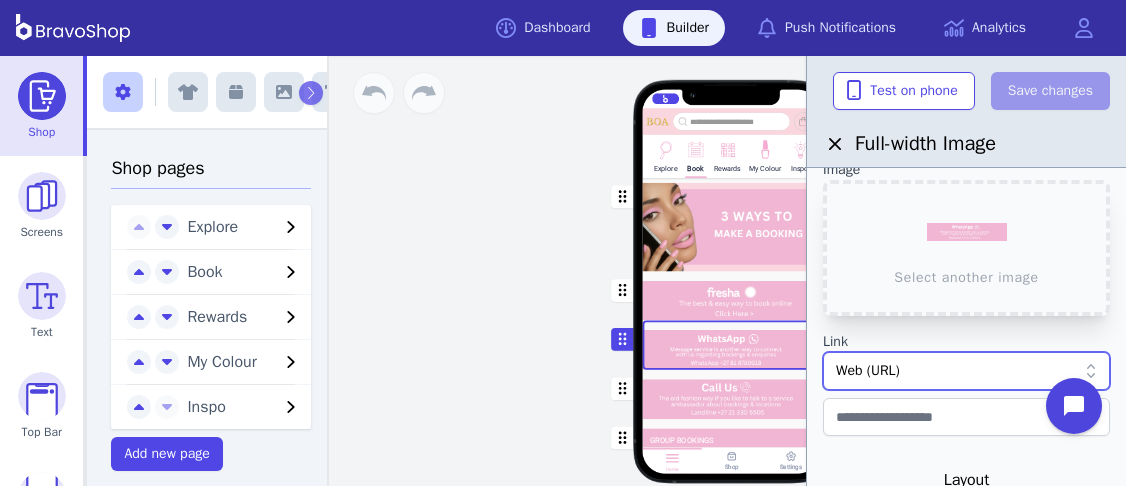 click on "Web (URL)" at bounding box center [956, 371] 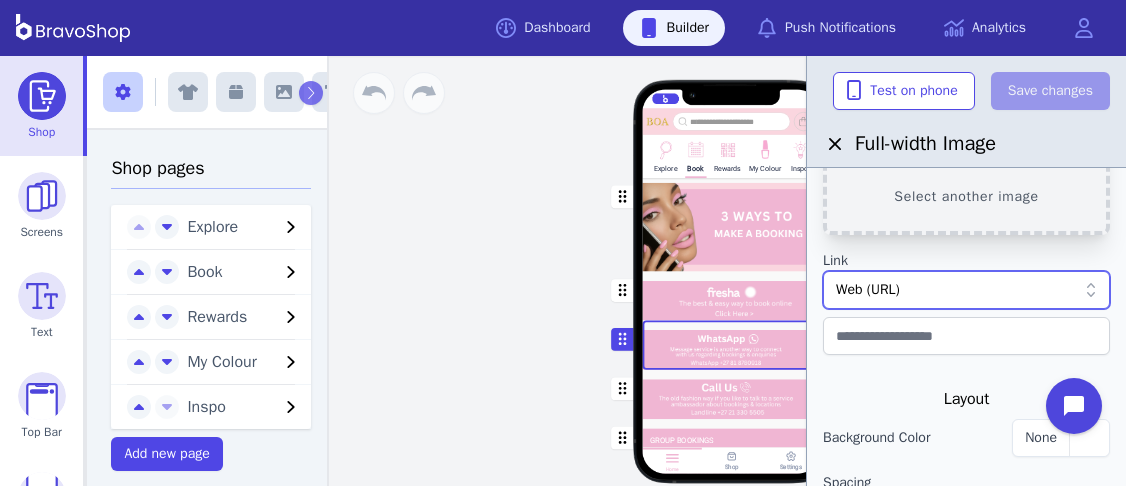 scroll, scrollTop: 0, scrollLeft: 0, axis: both 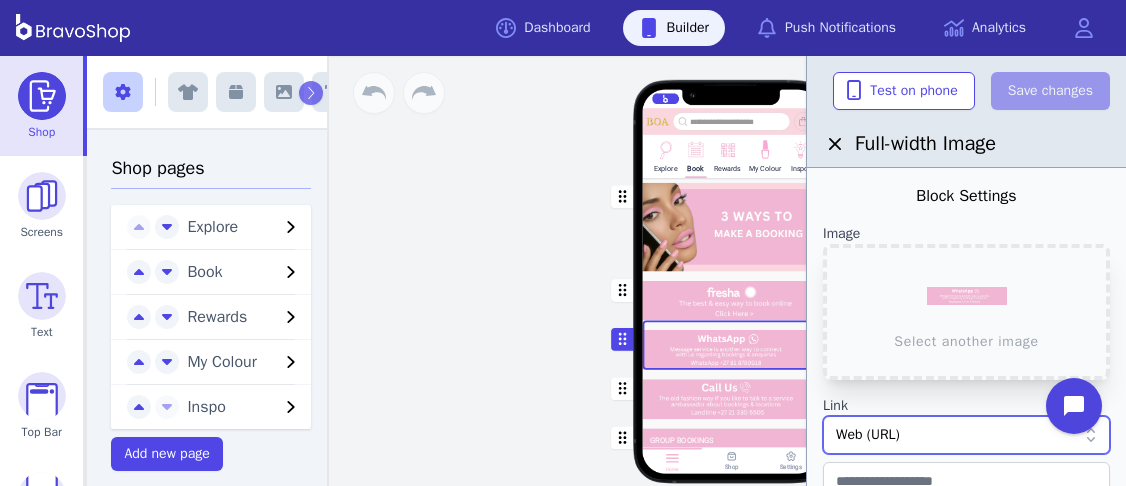 click at bounding box center (732, 395) 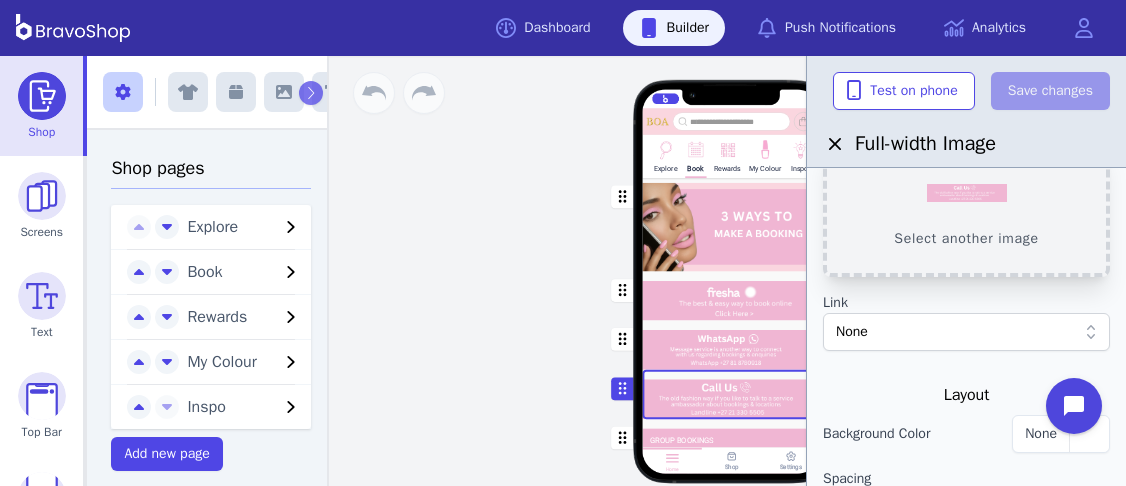 scroll, scrollTop: 101, scrollLeft: 0, axis: vertical 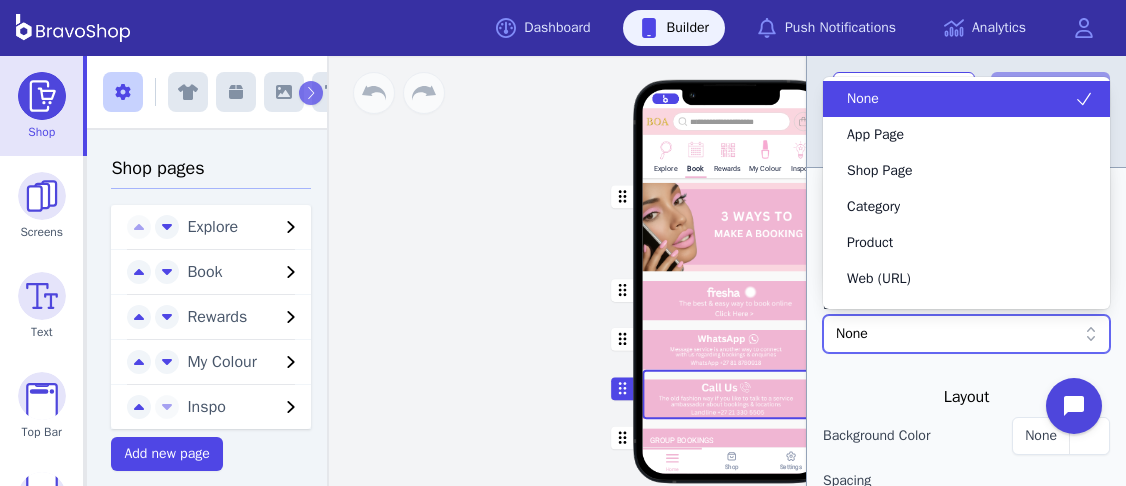 click on "None" at bounding box center [956, 334] 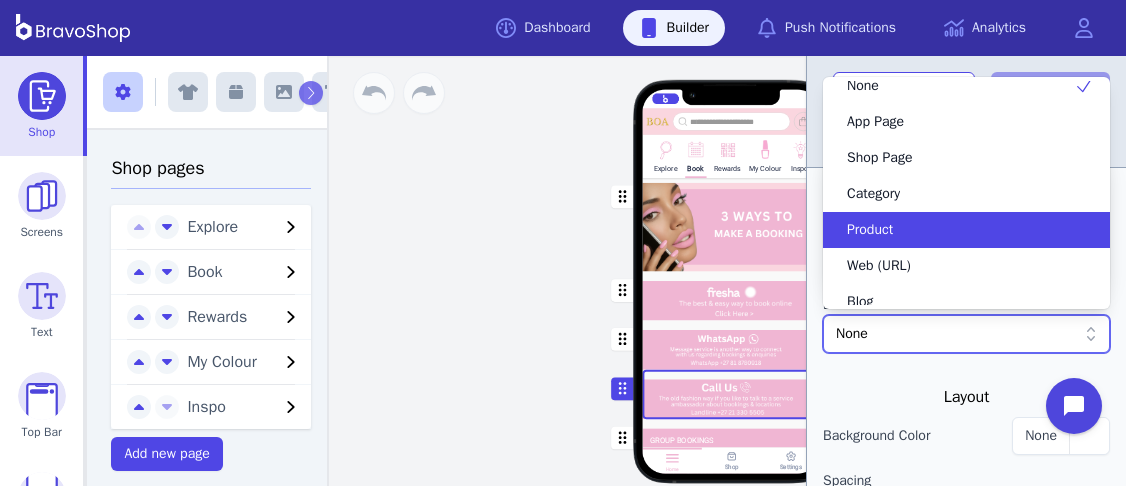 scroll, scrollTop: 20, scrollLeft: 0, axis: vertical 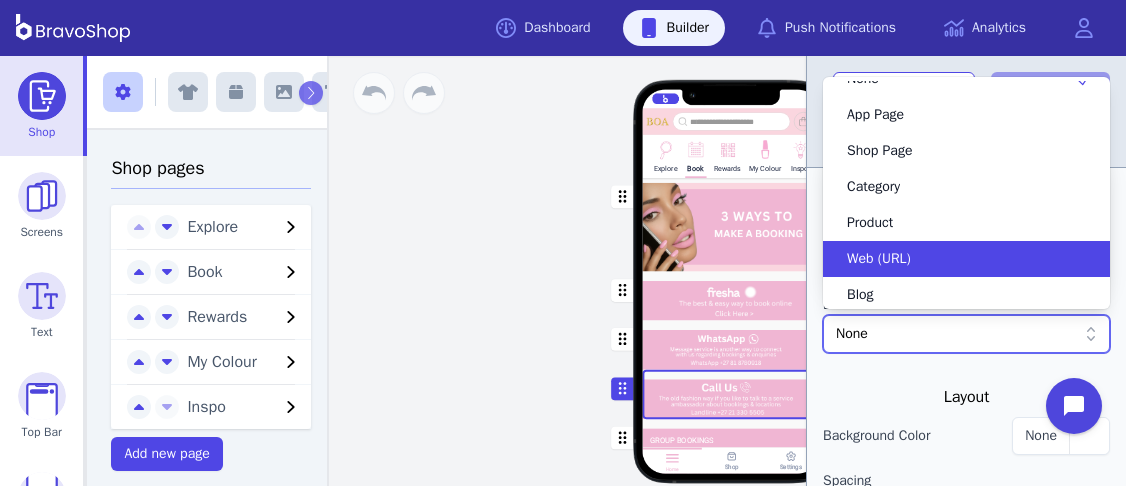 click on "Web (URL)" at bounding box center (879, 259) 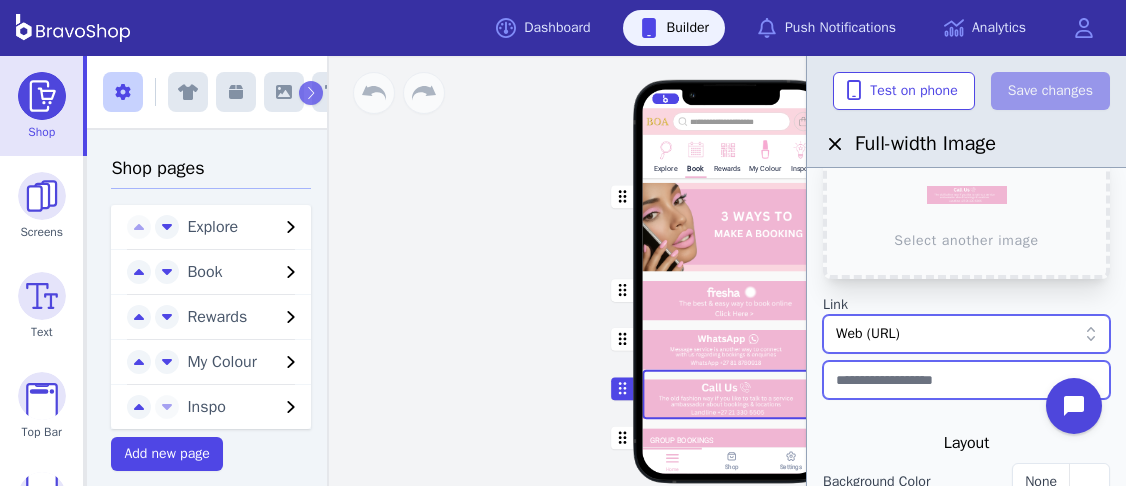 click at bounding box center [966, 380] 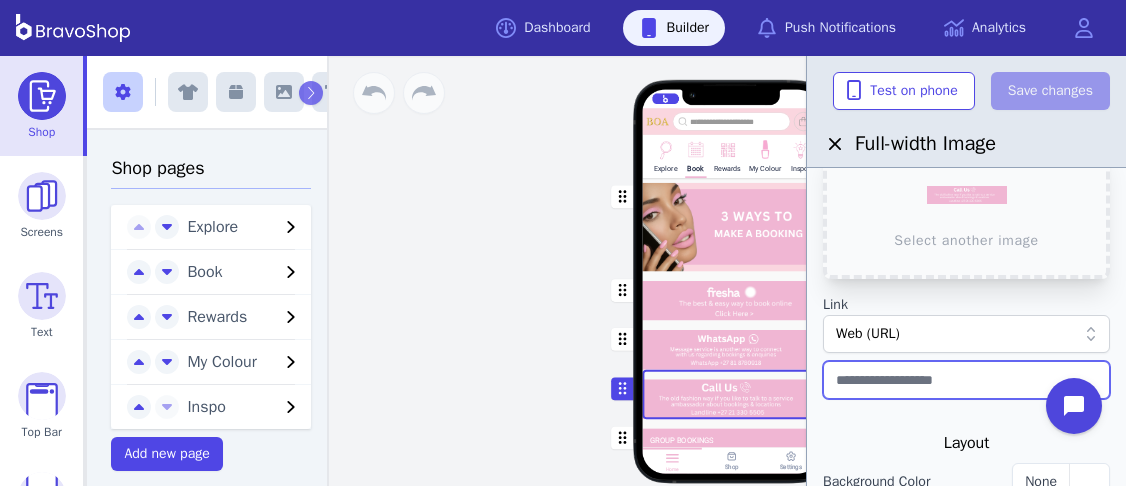 paste on "**********" 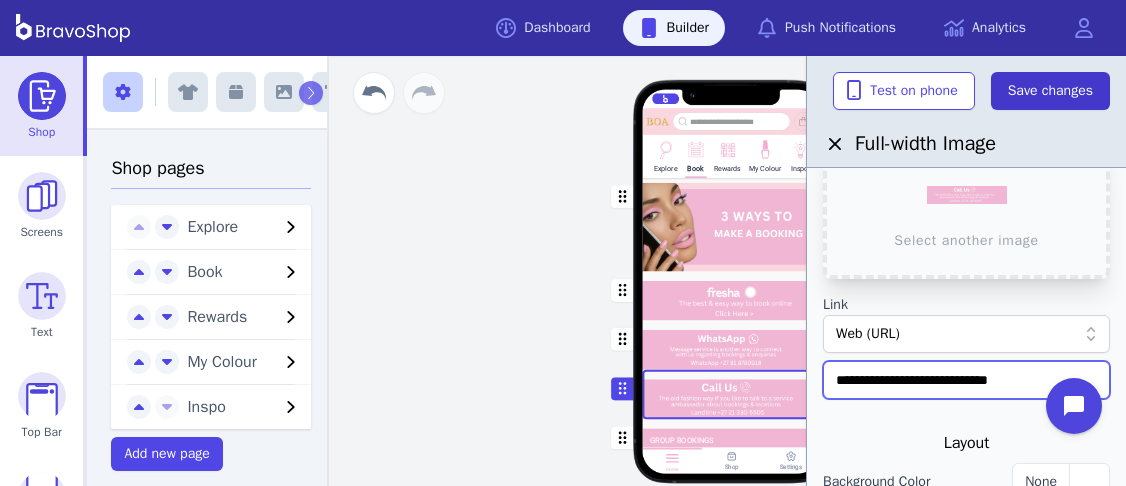 type on "**********" 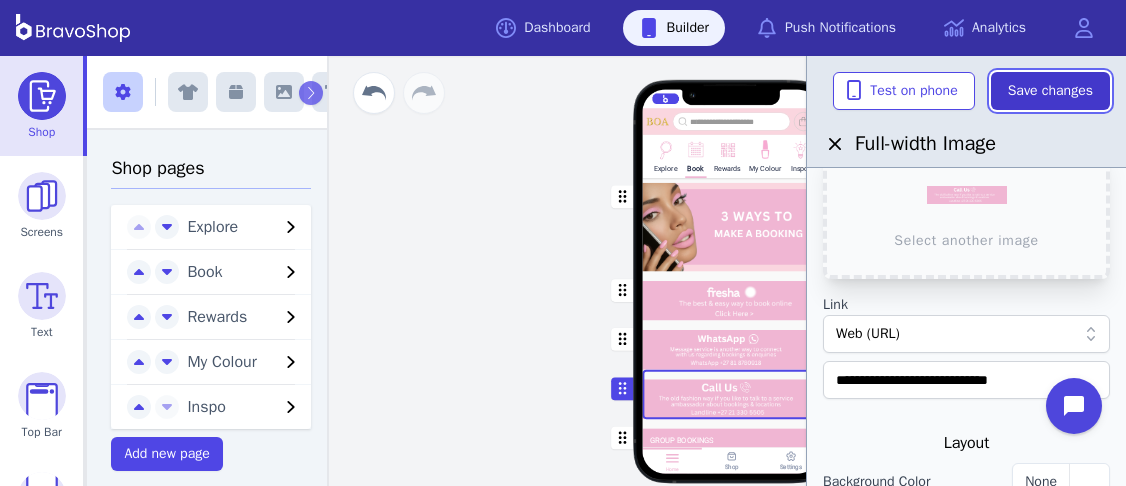 click on "Save changes" at bounding box center [1050, 91] 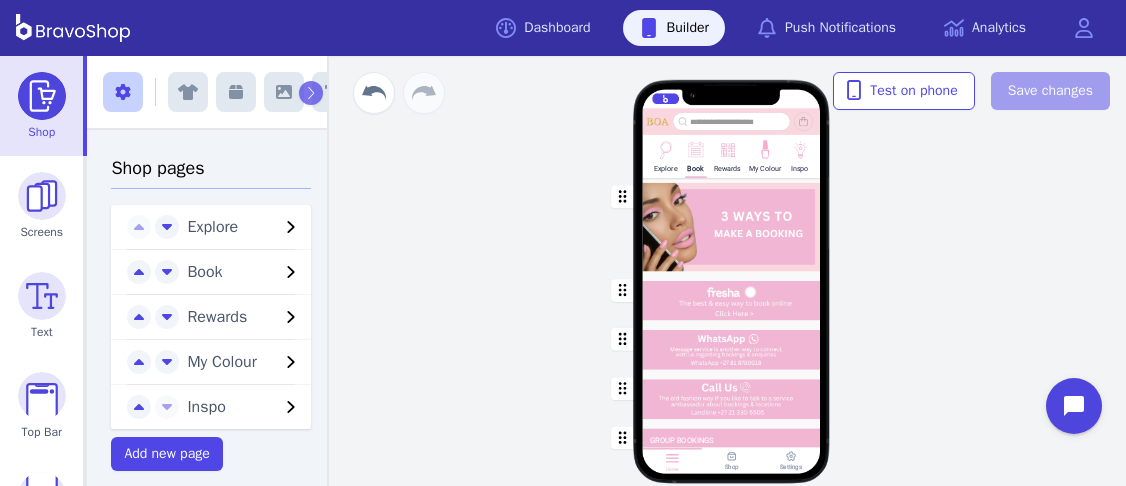 click at bounding box center [732, 344] 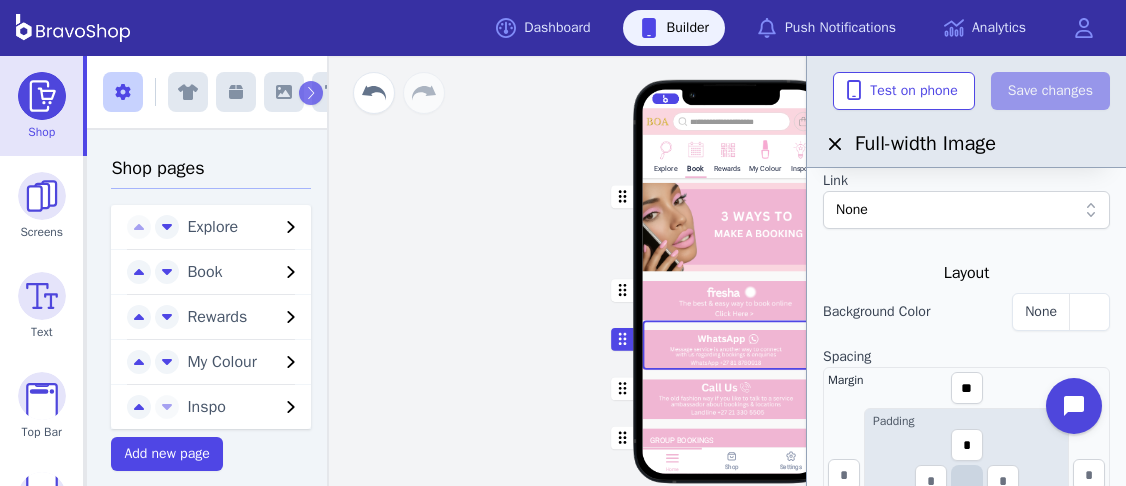 scroll, scrollTop: 96, scrollLeft: 0, axis: vertical 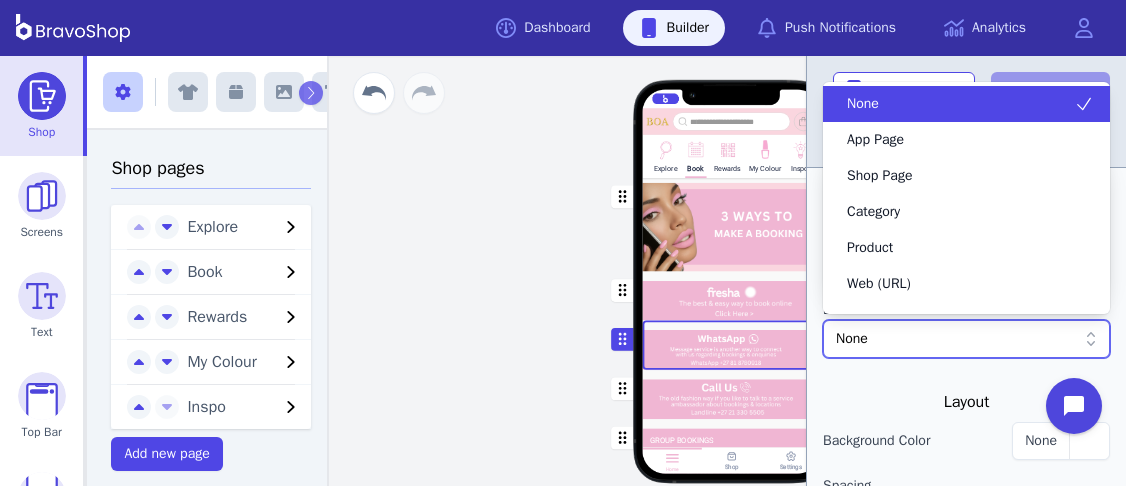 click on "None" at bounding box center [956, 339] 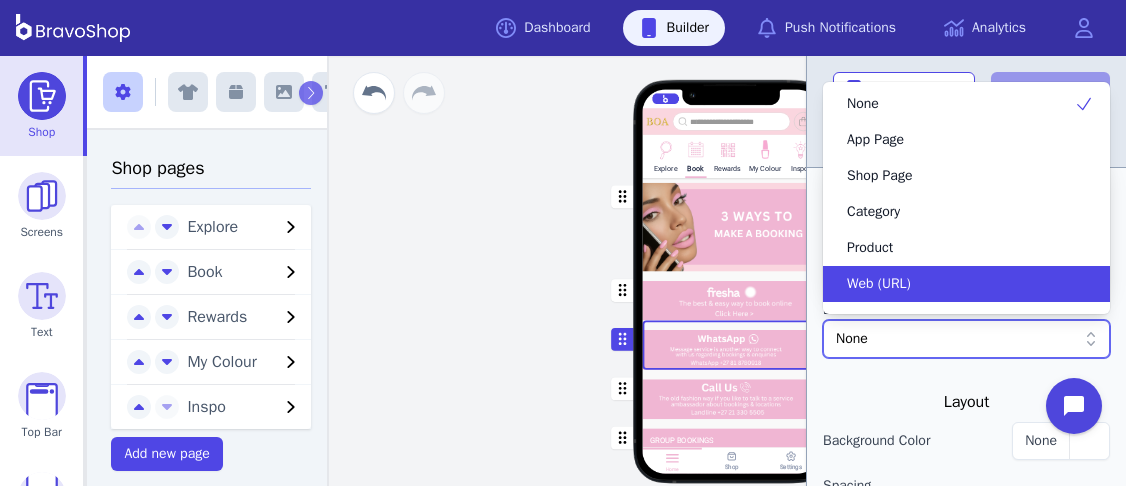 click on "Web (URL)" at bounding box center [954, 284] 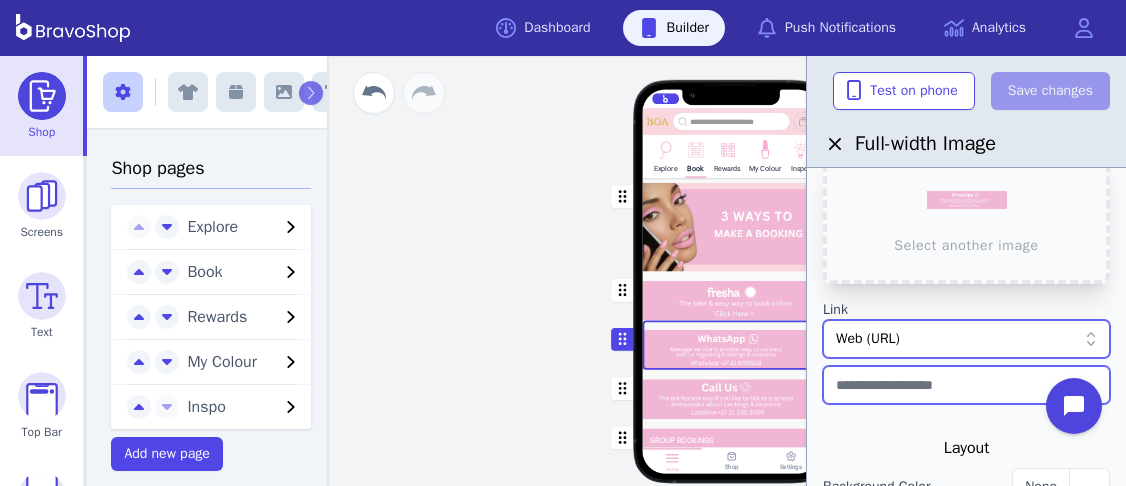click at bounding box center [966, 385] 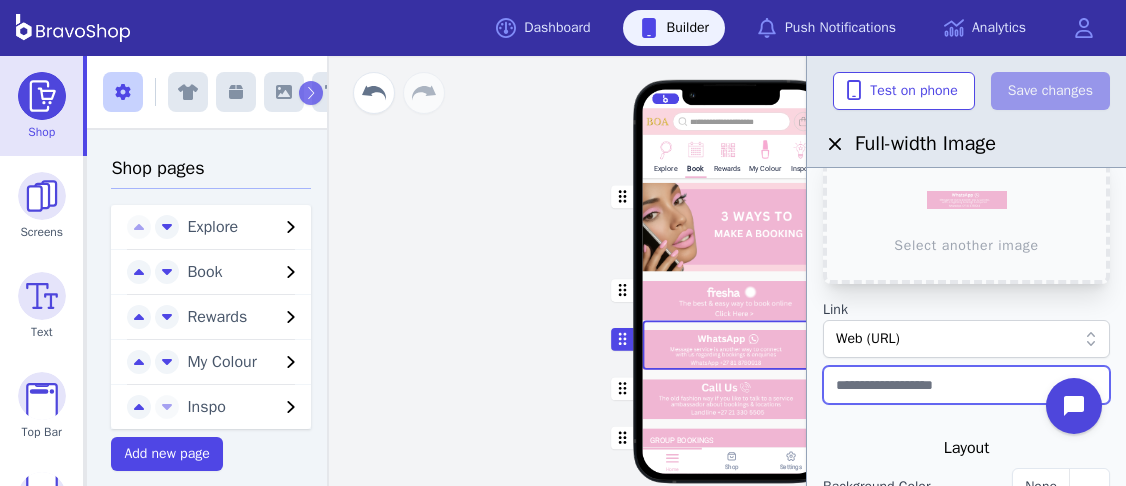 paste on "**********" 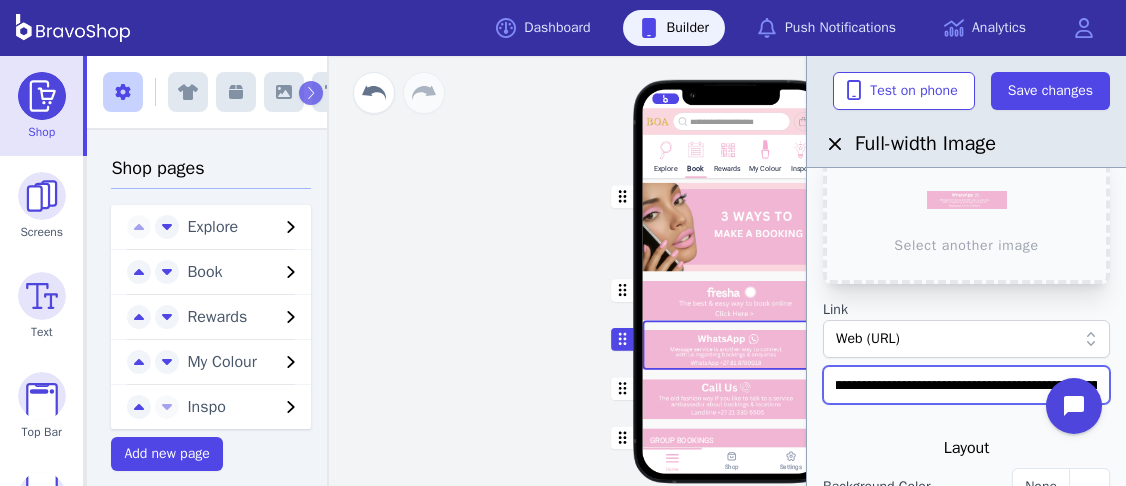 scroll, scrollTop: 0, scrollLeft: 176, axis: horizontal 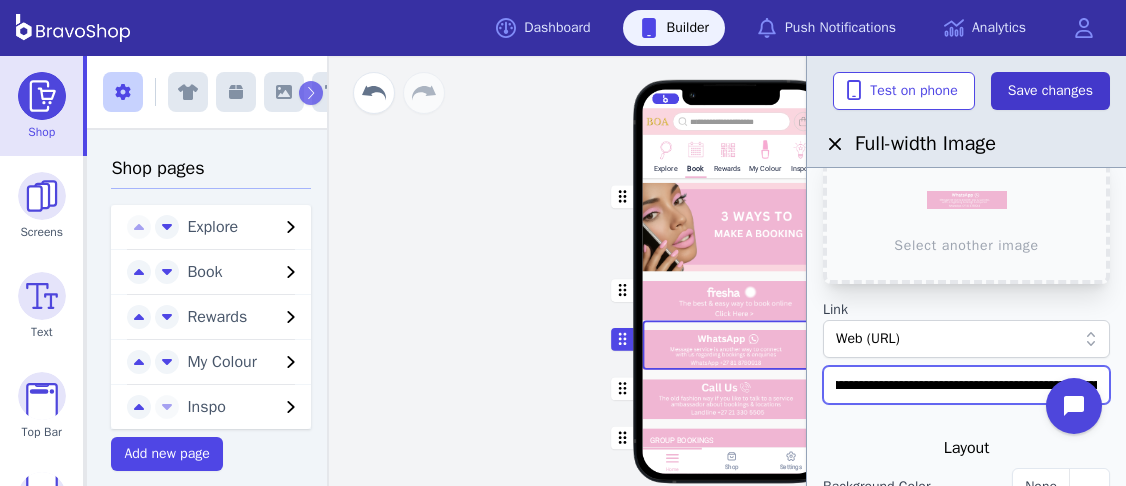 type on "**********" 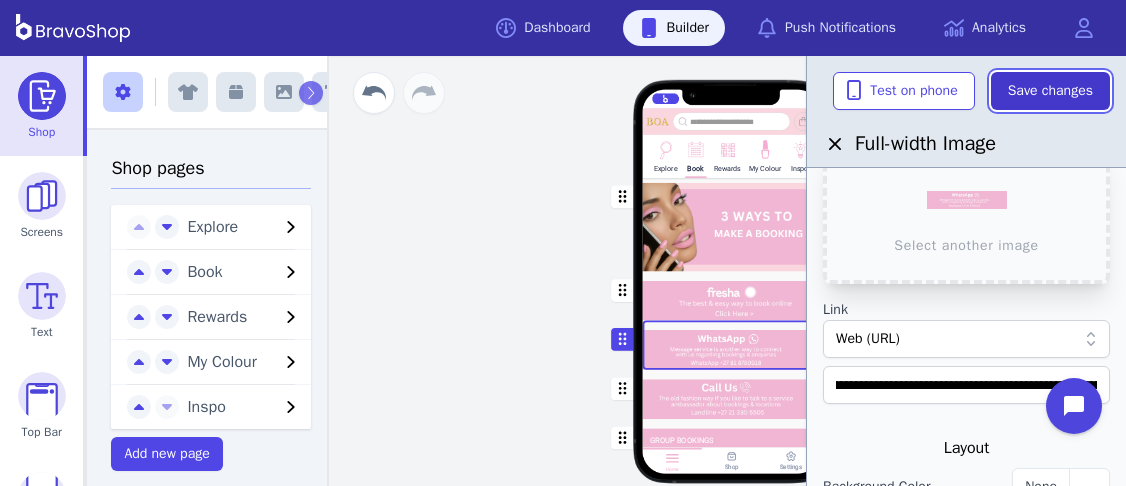 scroll, scrollTop: 0, scrollLeft: 0, axis: both 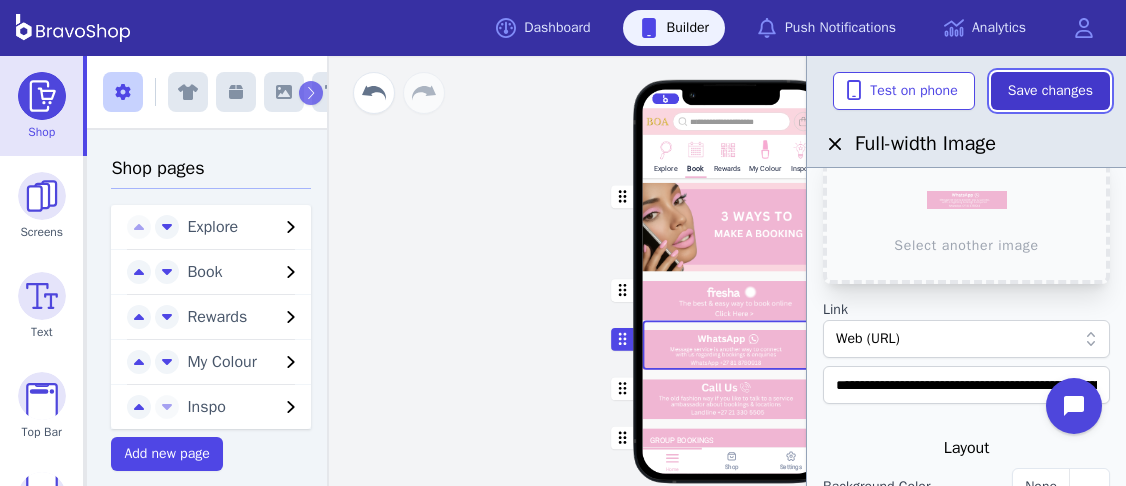 click on "Save changes" at bounding box center [1050, 91] 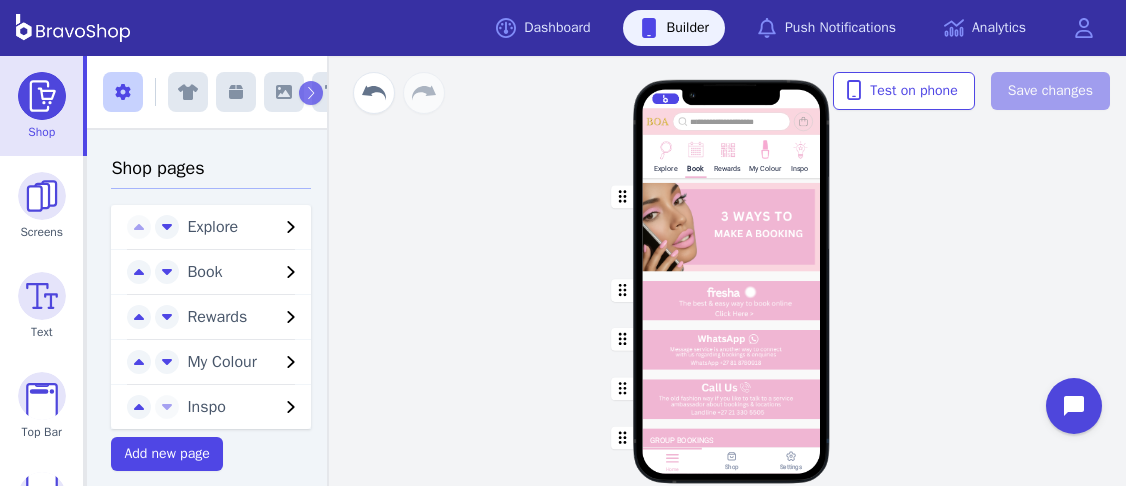 click at bounding box center [732, 395] 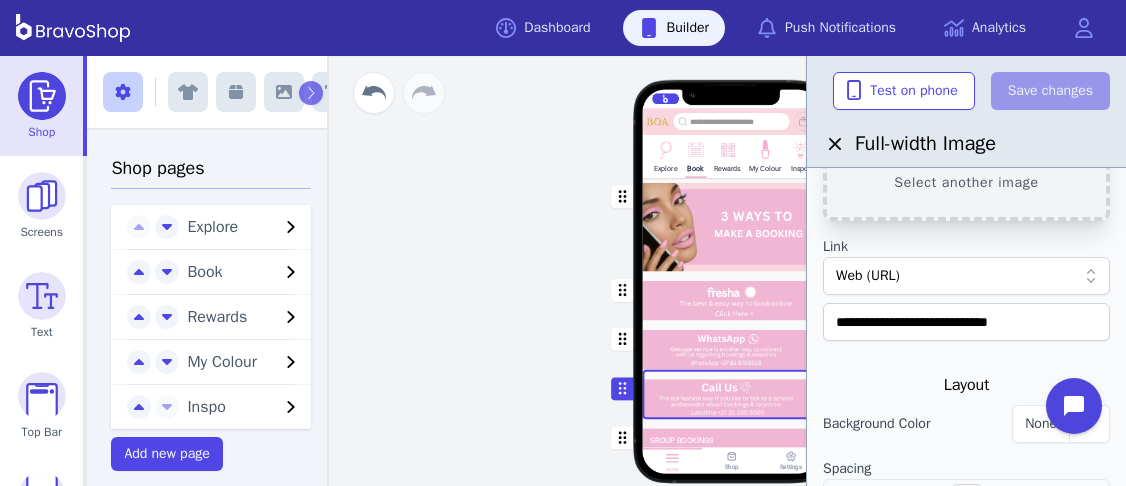 scroll, scrollTop: 160, scrollLeft: 0, axis: vertical 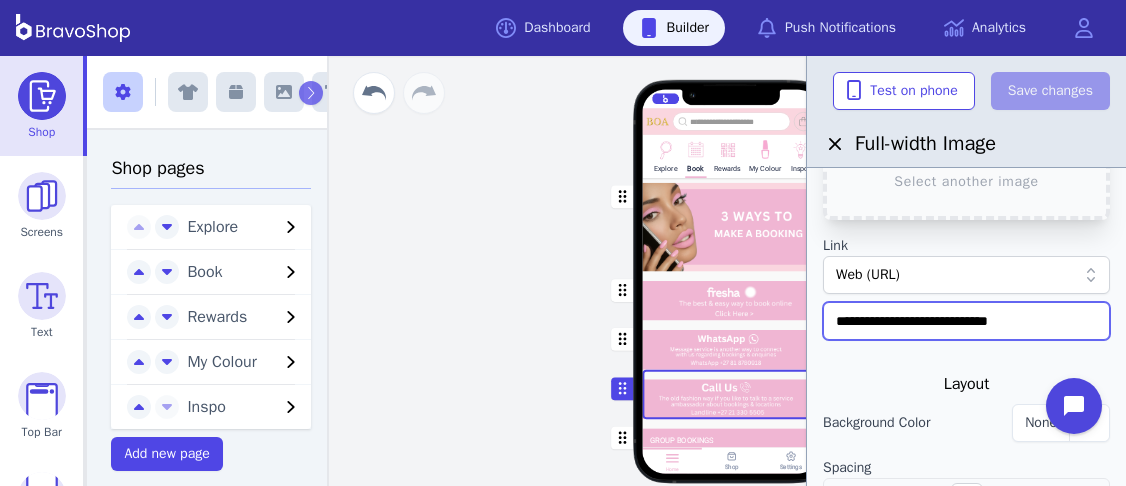 click on "**********" at bounding box center [966, 321] 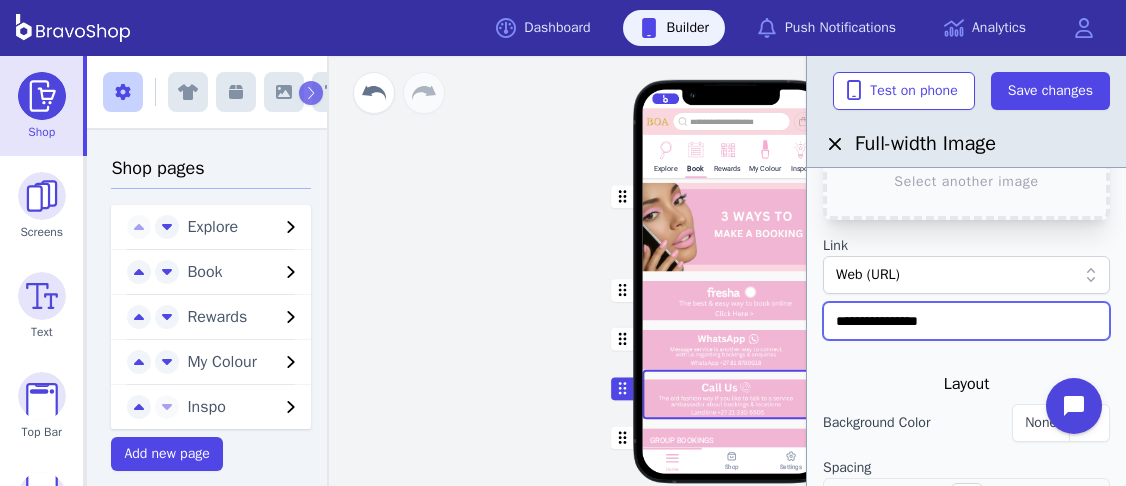 click on "**********" at bounding box center [966, 321] 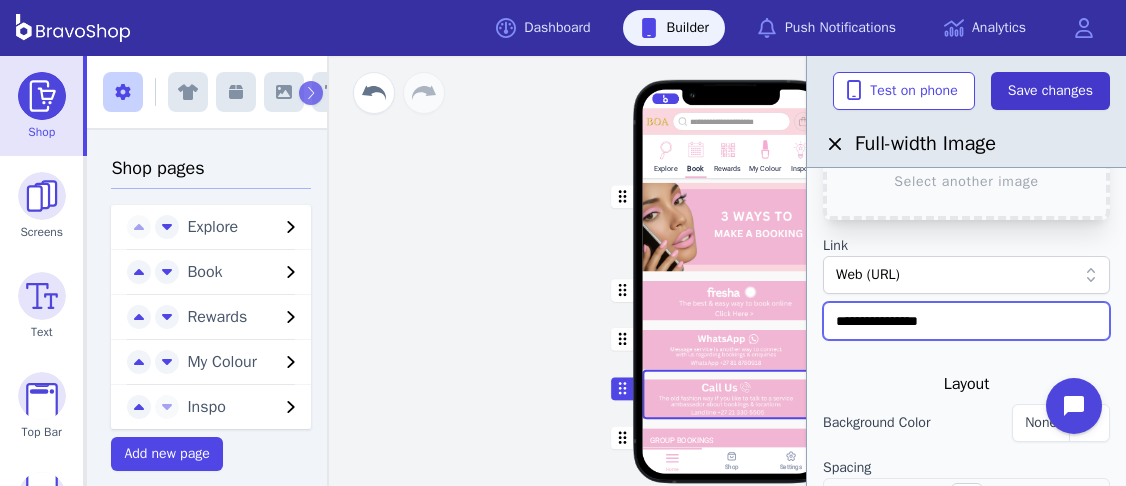 type on "**********" 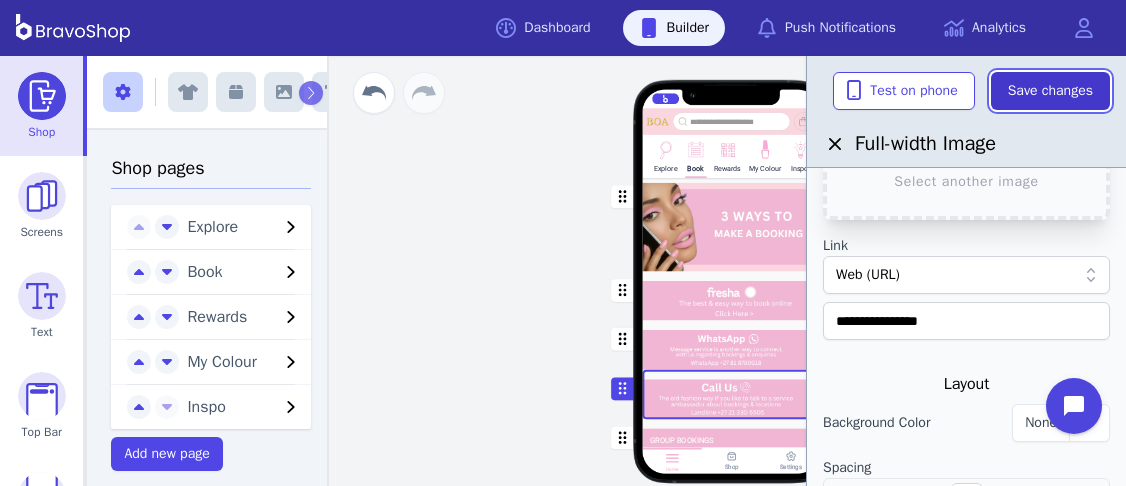click on "Save changes" at bounding box center (1050, 91) 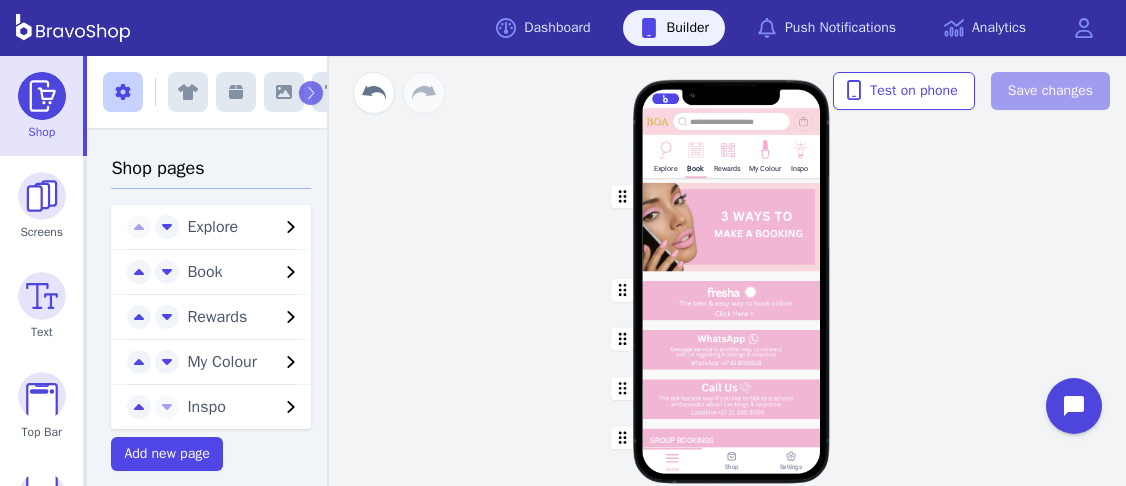 click at bounding box center [732, 344] 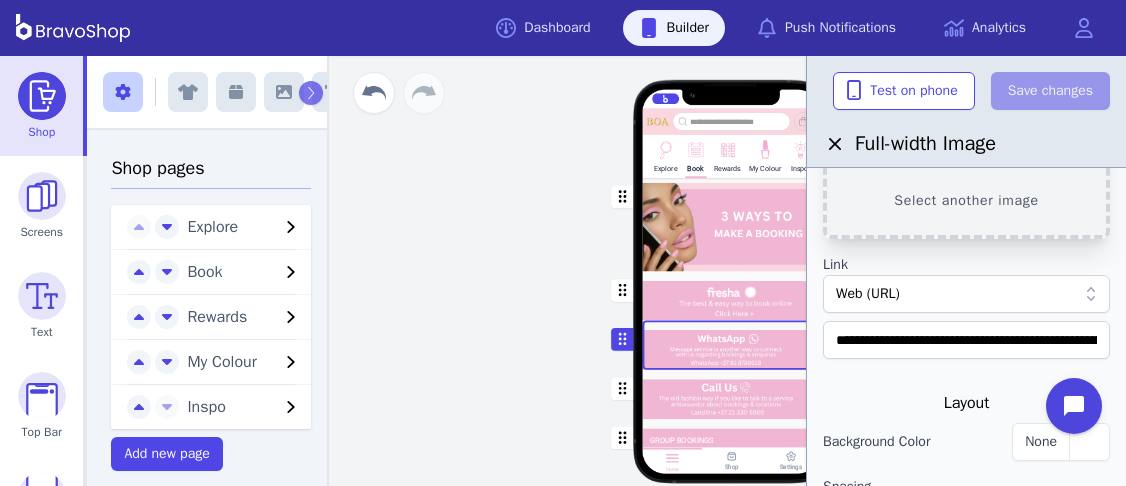 scroll, scrollTop: 146, scrollLeft: 0, axis: vertical 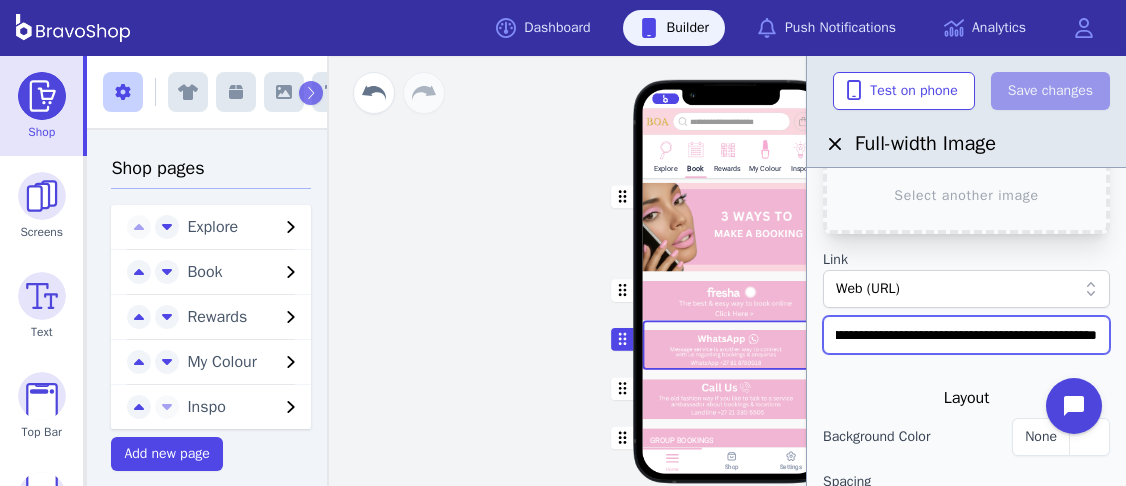 drag, startPoint x: 834, startPoint y: 333, endPoint x: 1125, endPoint y: 325, distance: 291.10995 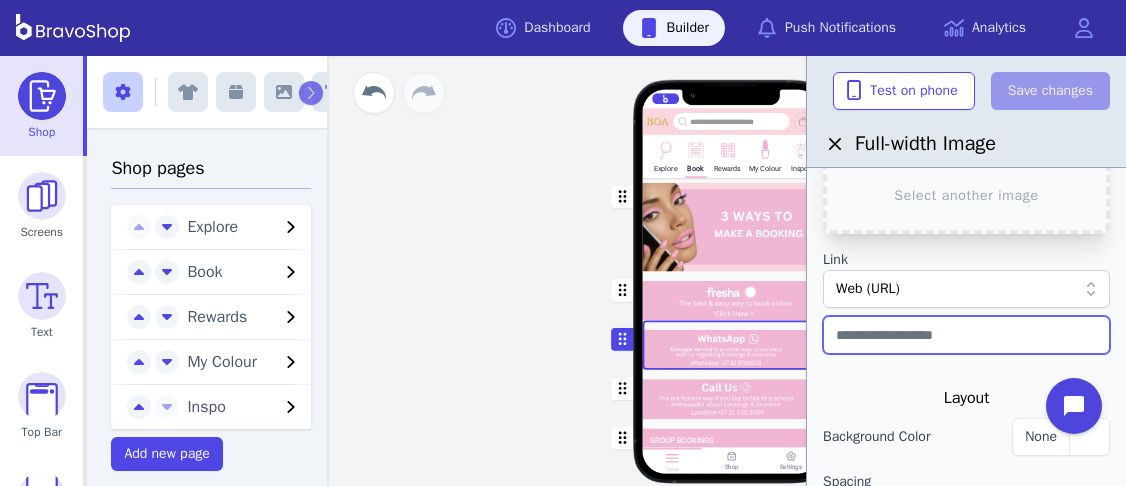 scroll, scrollTop: 0, scrollLeft: 0, axis: both 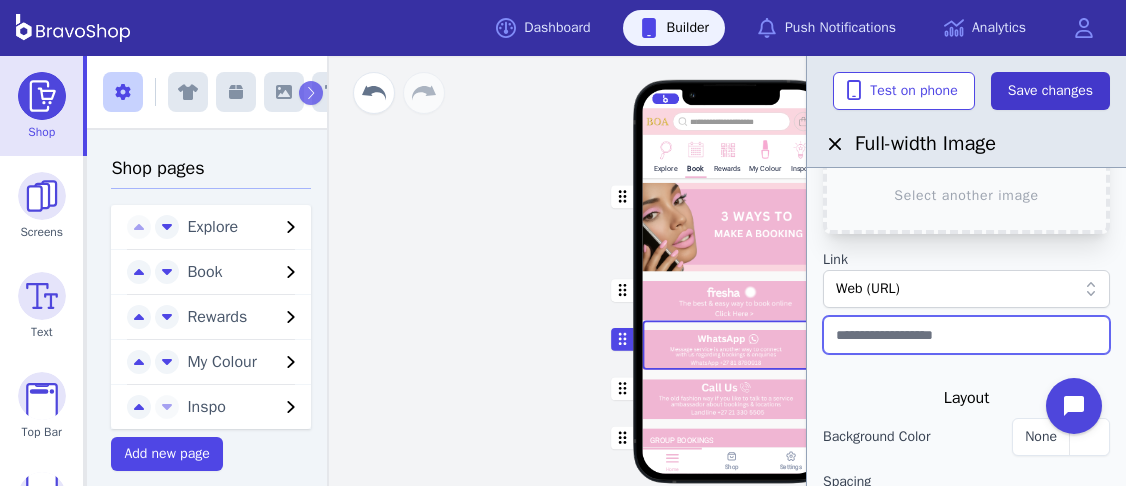 type 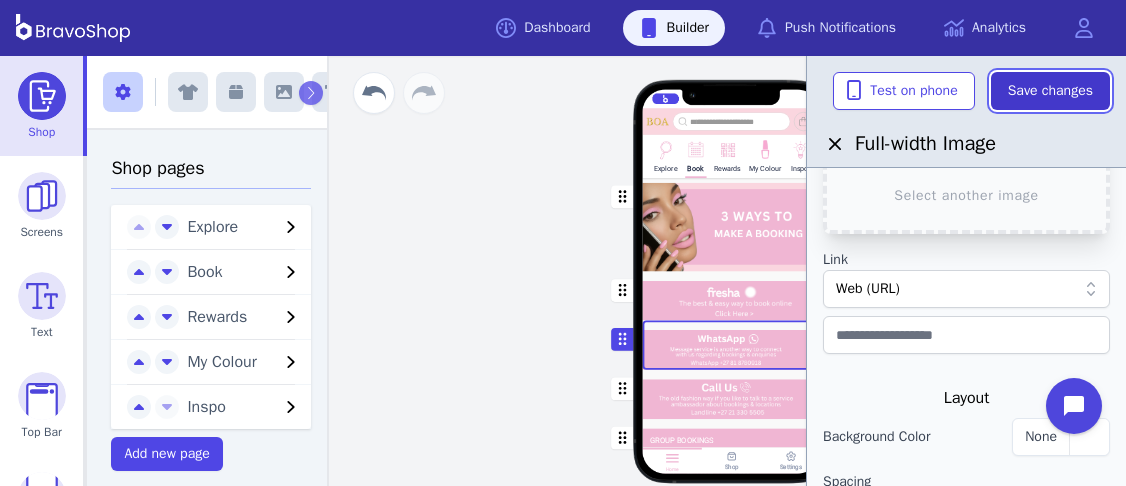 click on "Save changes" at bounding box center (1050, 91) 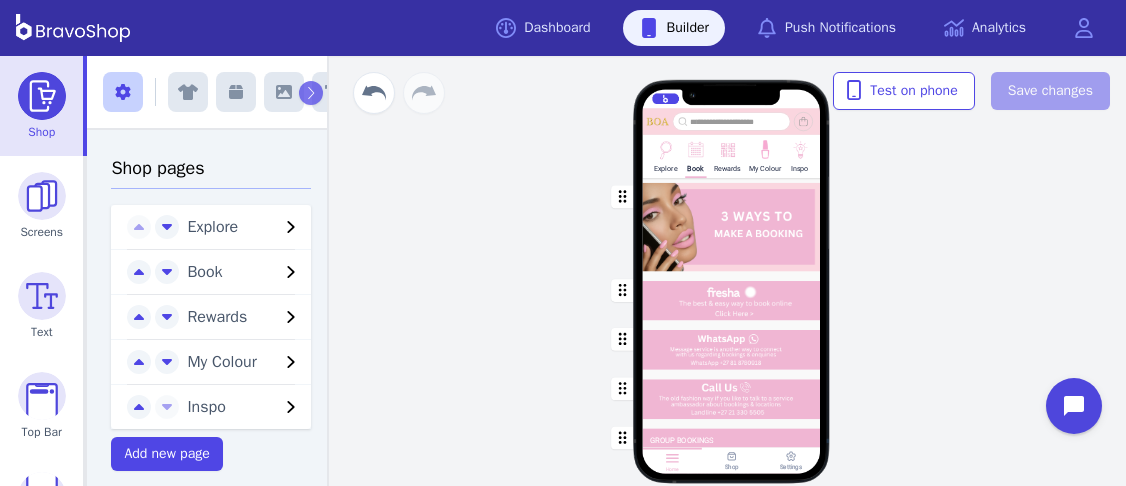 click at bounding box center [732, 344] 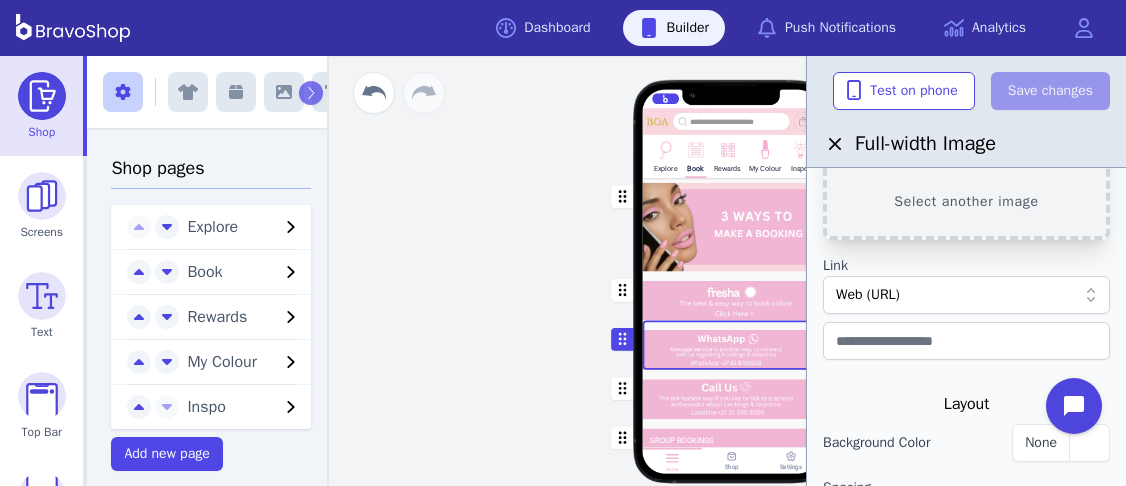 scroll, scrollTop: 144, scrollLeft: 0, axis: vertical 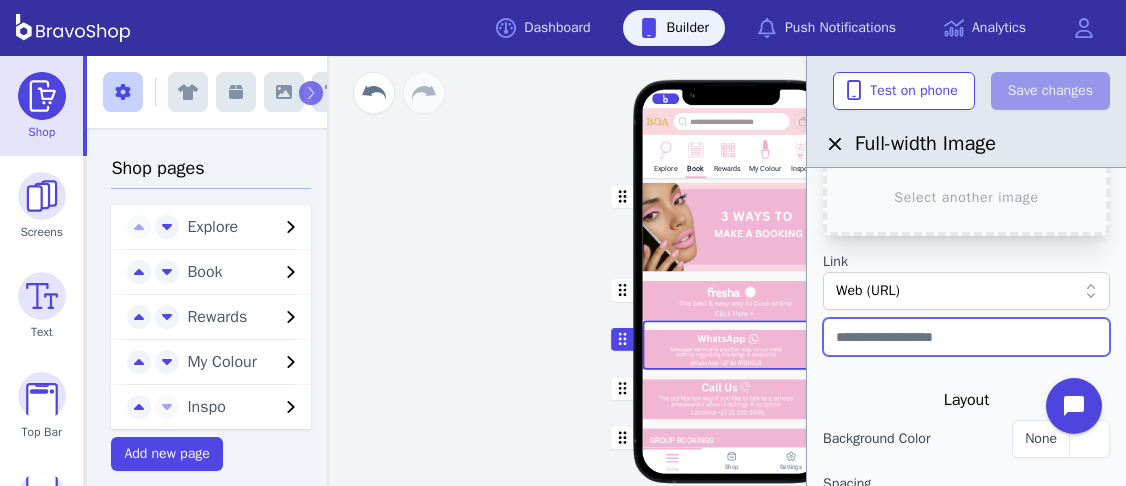 click at bounding box center (966, 337) 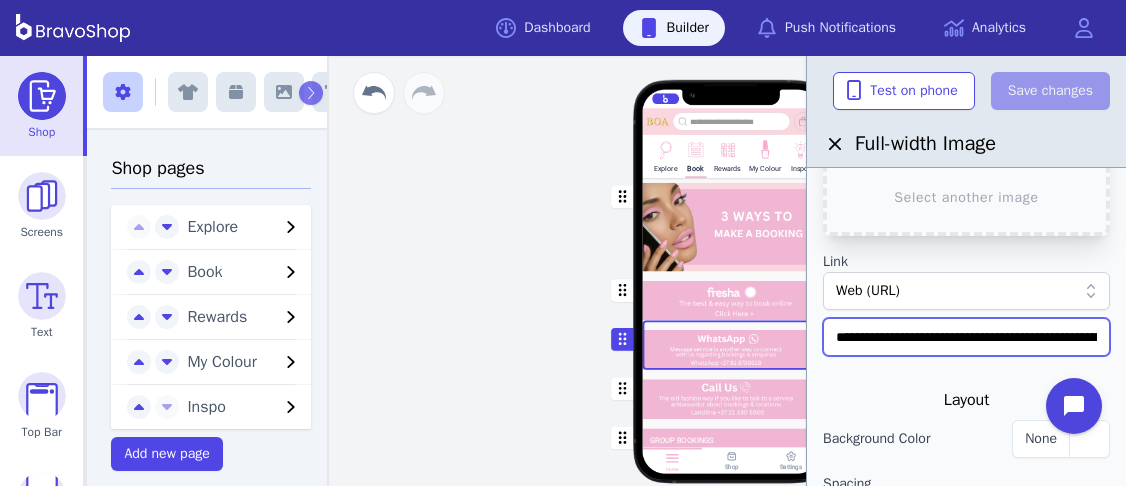 scroll, scrollTop: 0, scrollLeft: 167, axis: horizontal 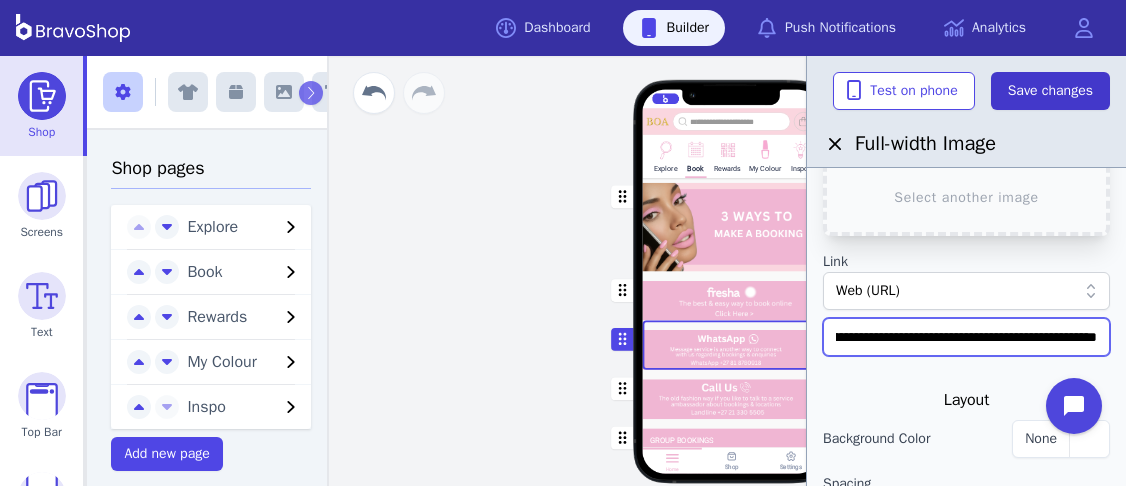 type on "**********" 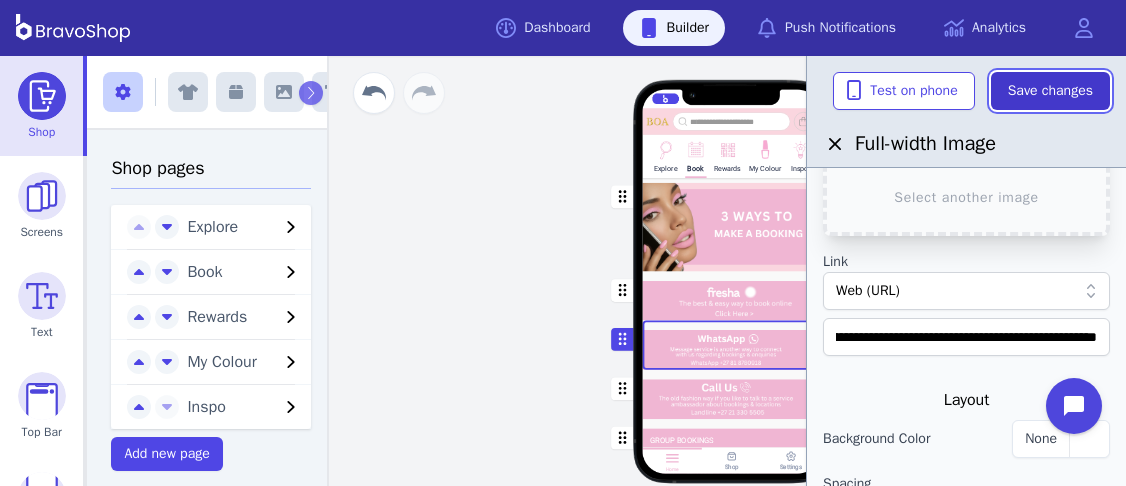scroll, scrollTop: 0, scrollLeft: 0, axis: both 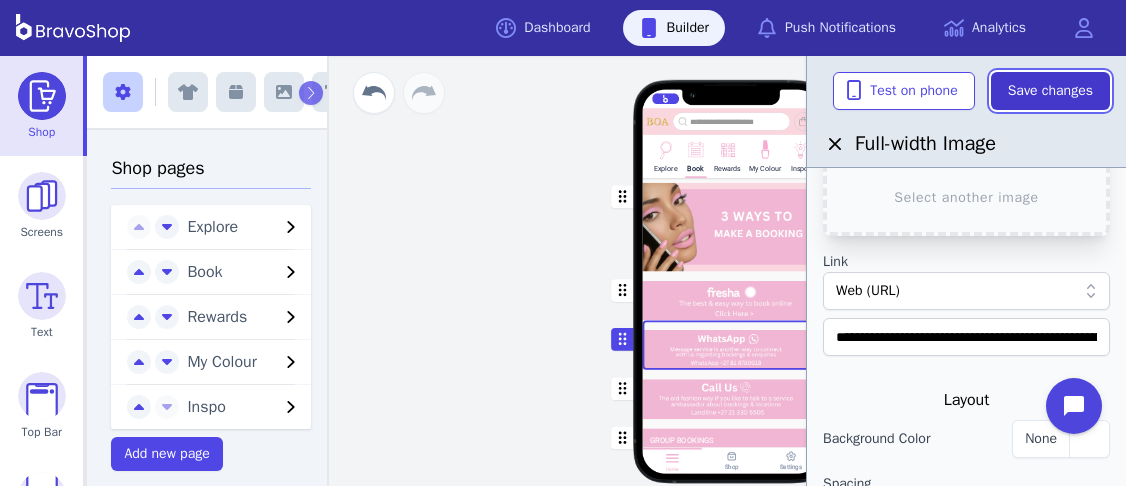 click on "Save changes" at bounding box center [1050, 91] 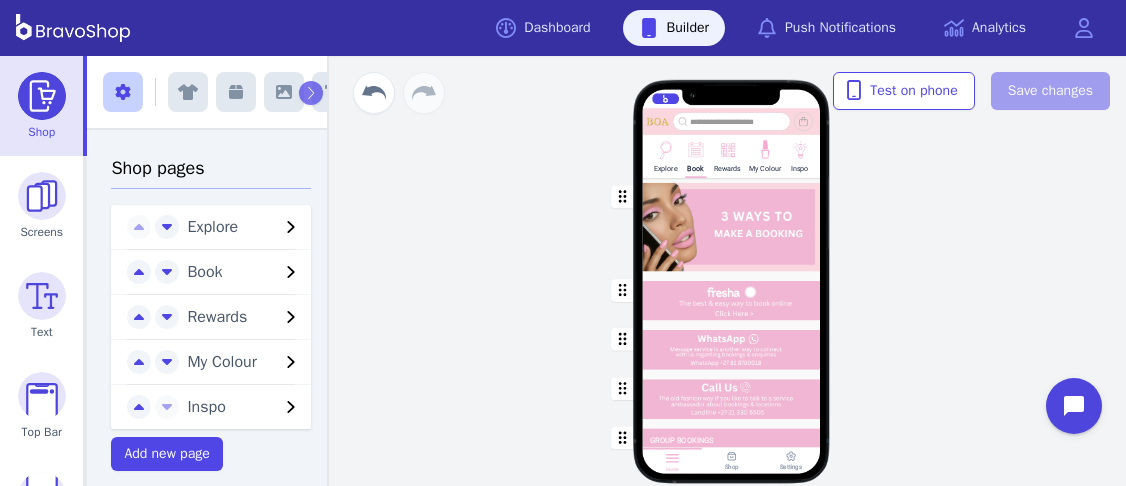 click at bounding box center (732, 344) 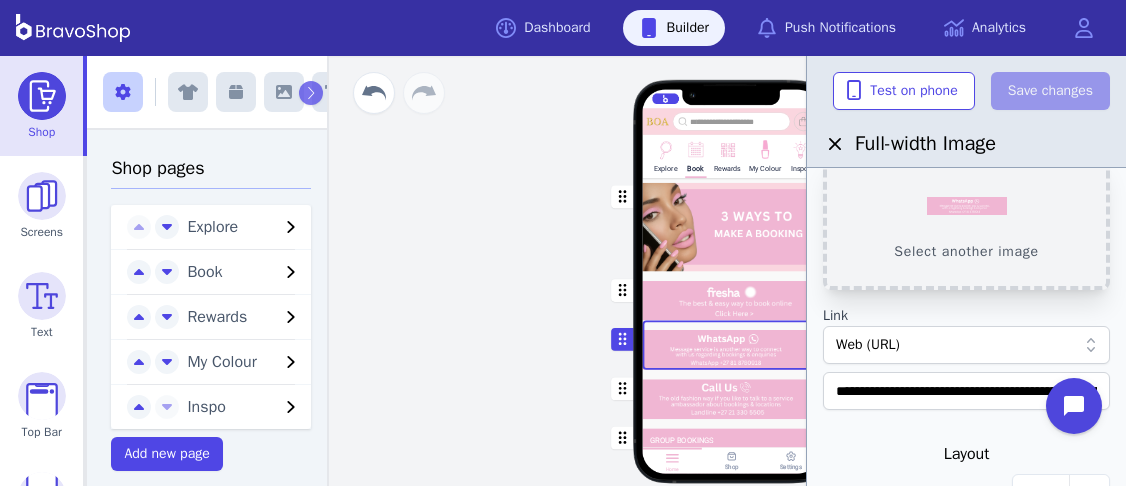 scroll, scrollTop: 93, scrollLeft: 0, axis: vertical 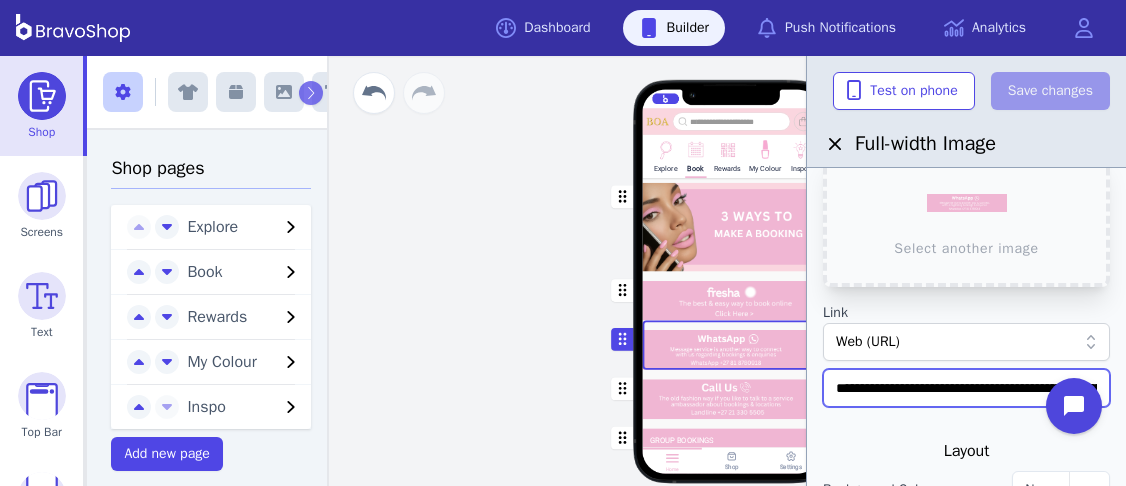 click on "**********" at bounding box center (966, 388) 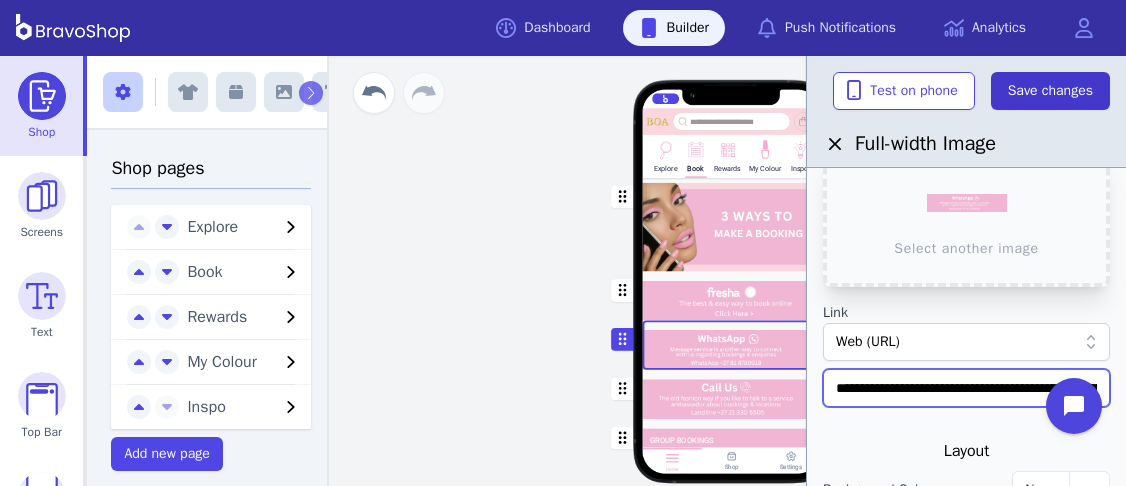 type on "**********" 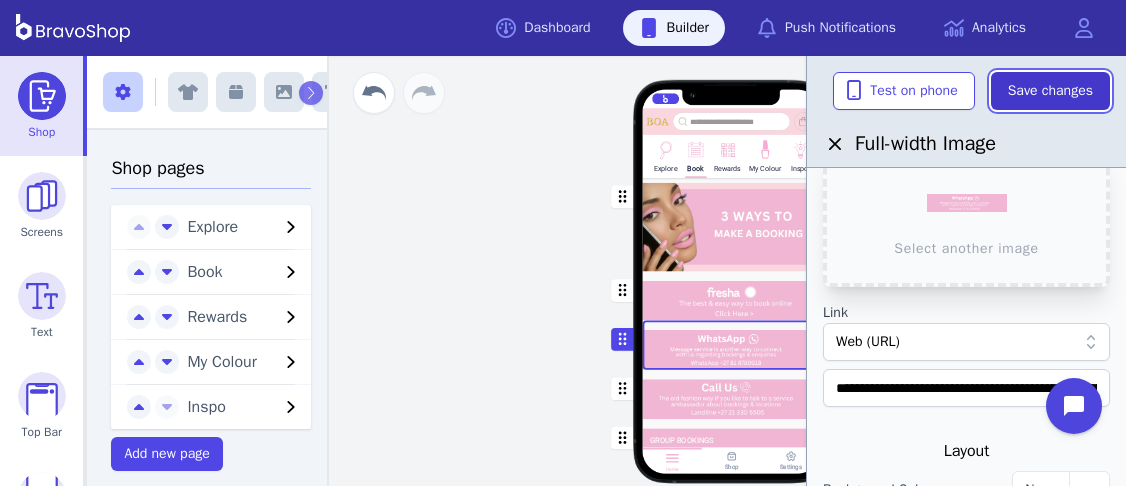 click on "Save changes" at bounding box center [1050, 91] 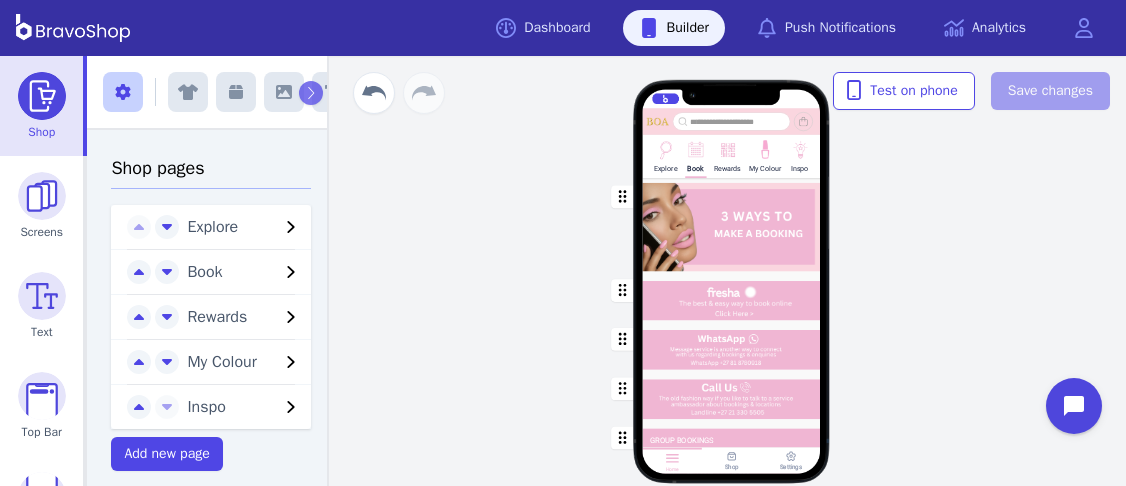 click at bounding box center [732, 344] 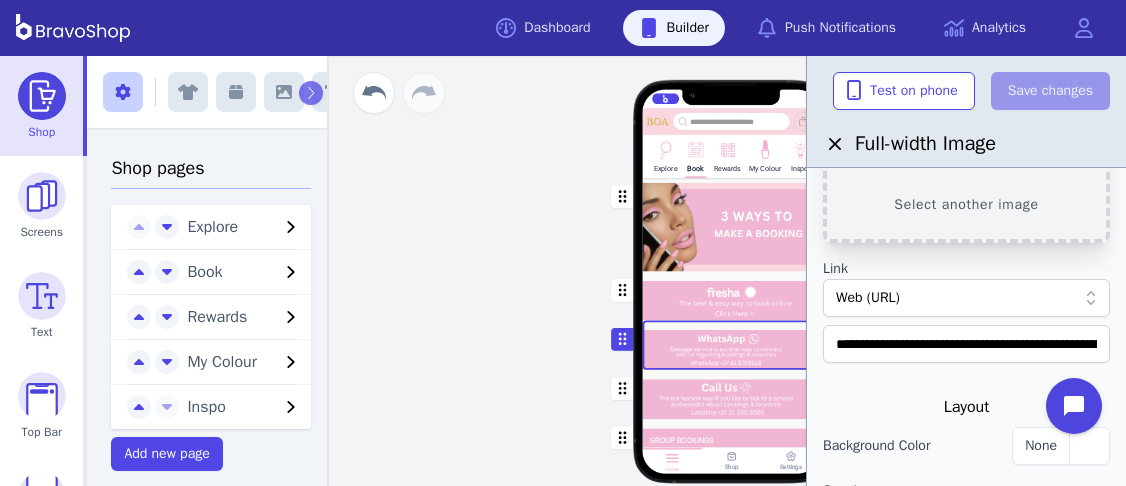 scroll, scrollTop: 141, scrollLeft: 0, axis: vertical 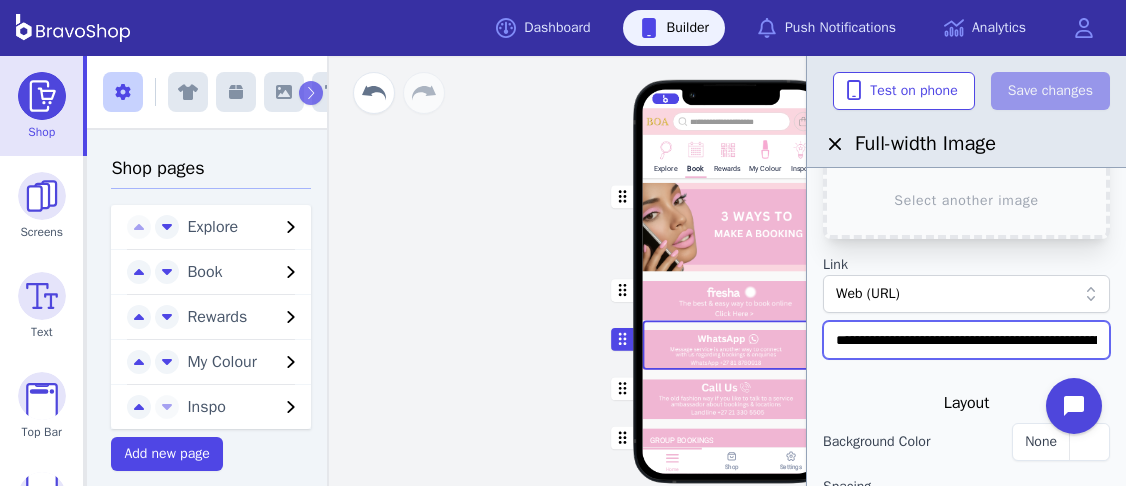 click on "**********" at bounding box center (966, 340) 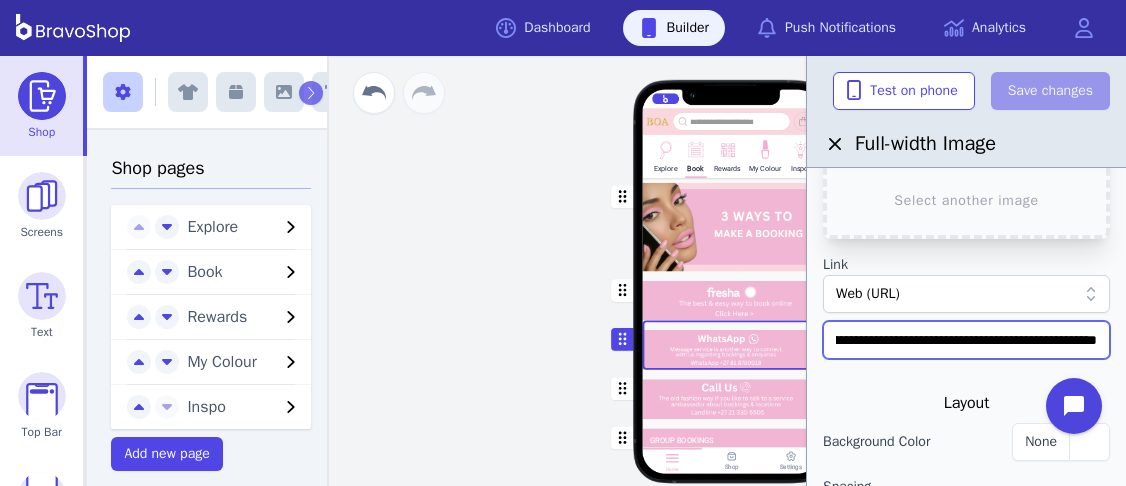 scroll, scrollTop: 0, scrollLeft: 197, axis: horizontal 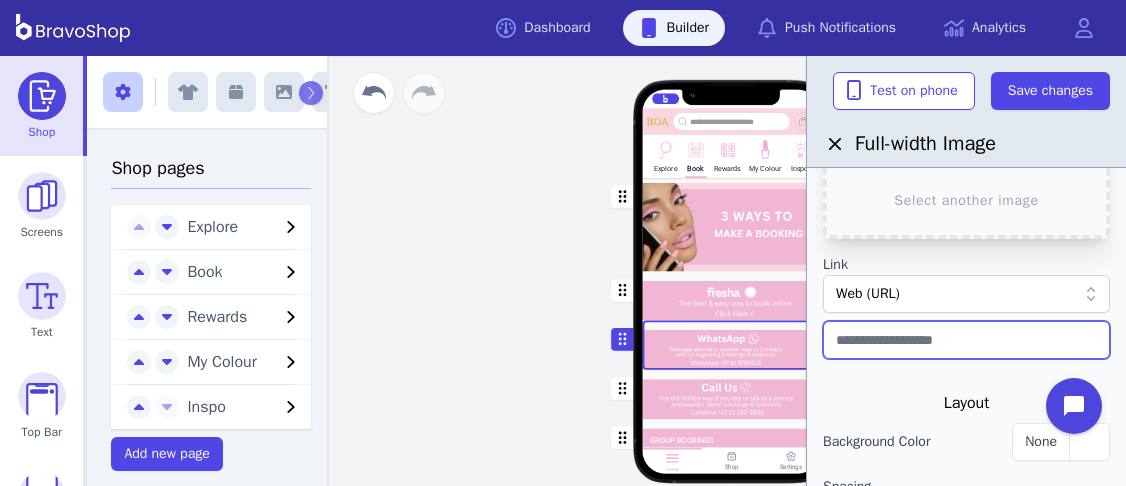 paste on "**********" 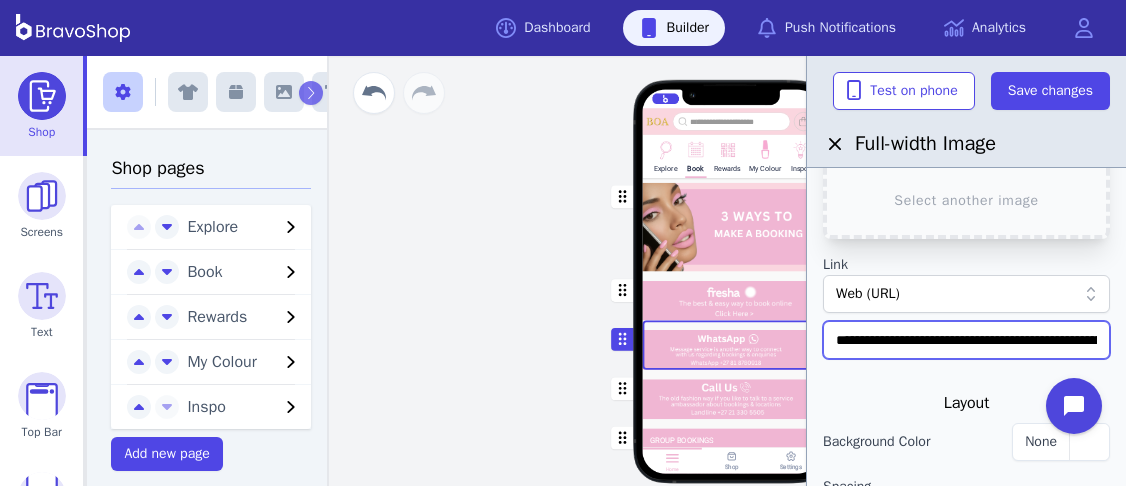 scroll, scrollTop: 0, scrollLeft: 323, axis: horizontal 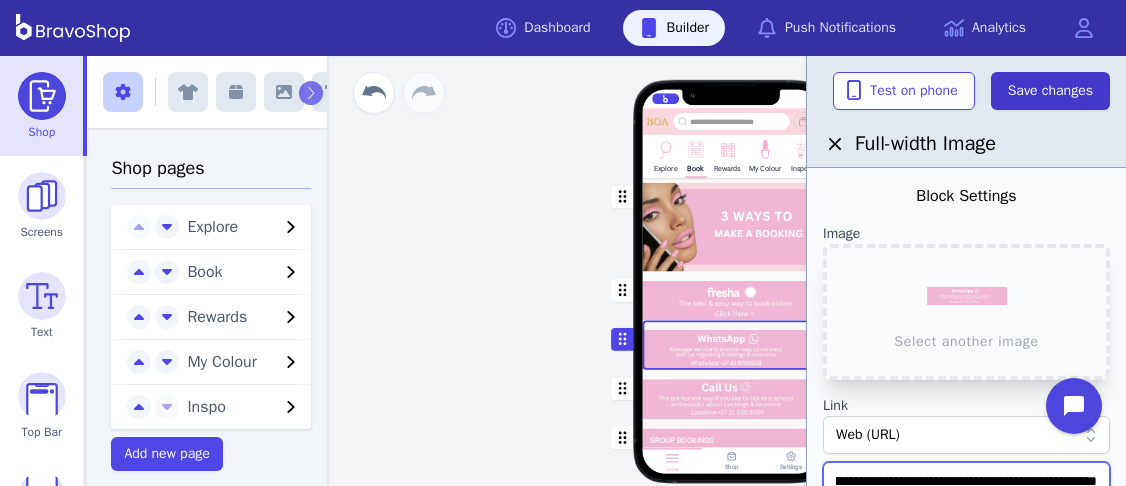 type on "**********" 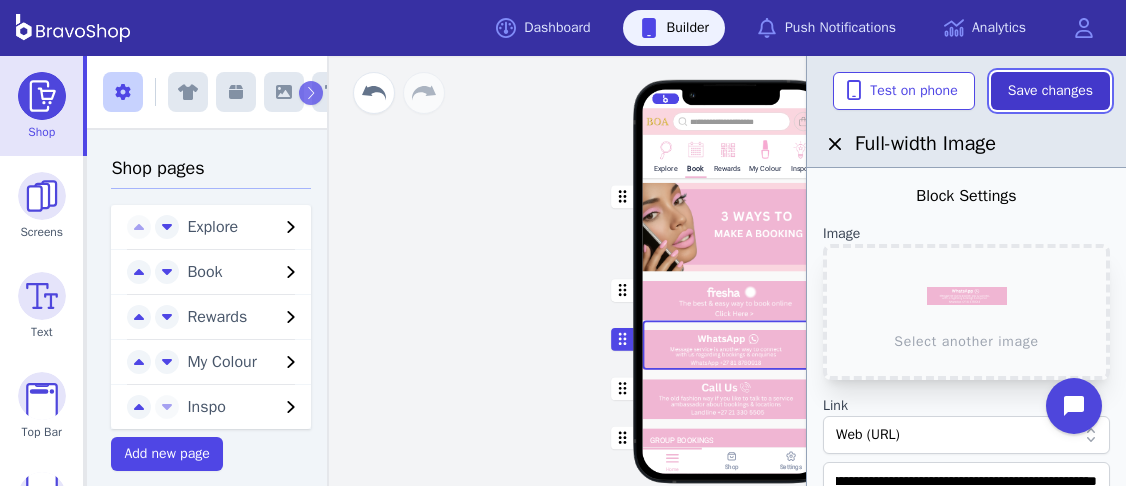 click on "Save changes" at bounding box center [1050, 91] 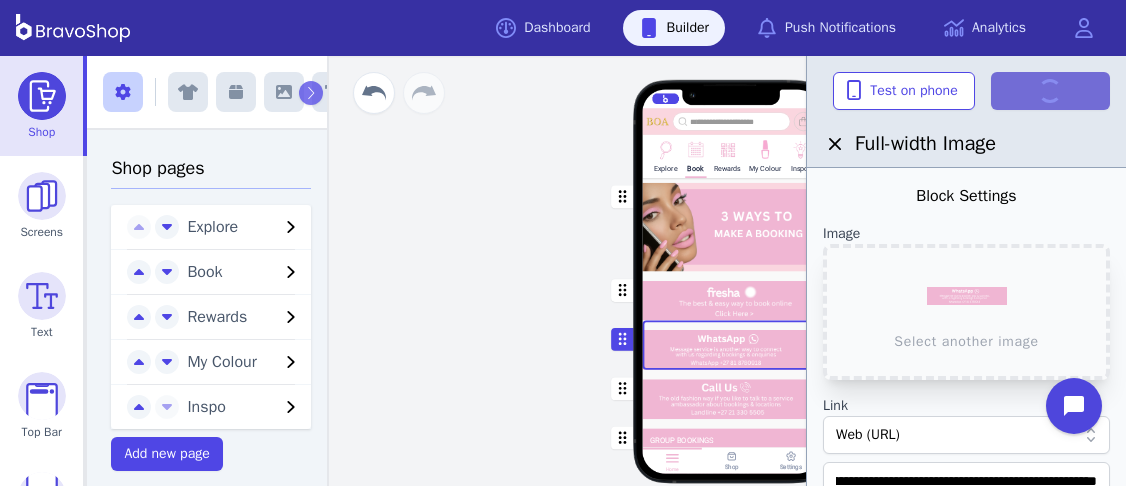 scroll, scrollTop: 0, scrollLeft: 0, axis: both 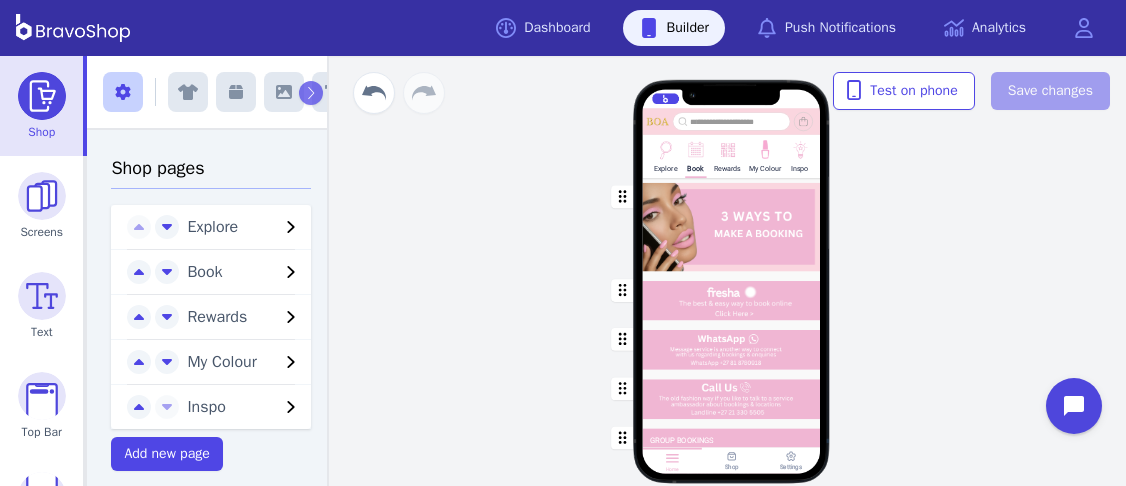 click at bounding box center (732, 344) 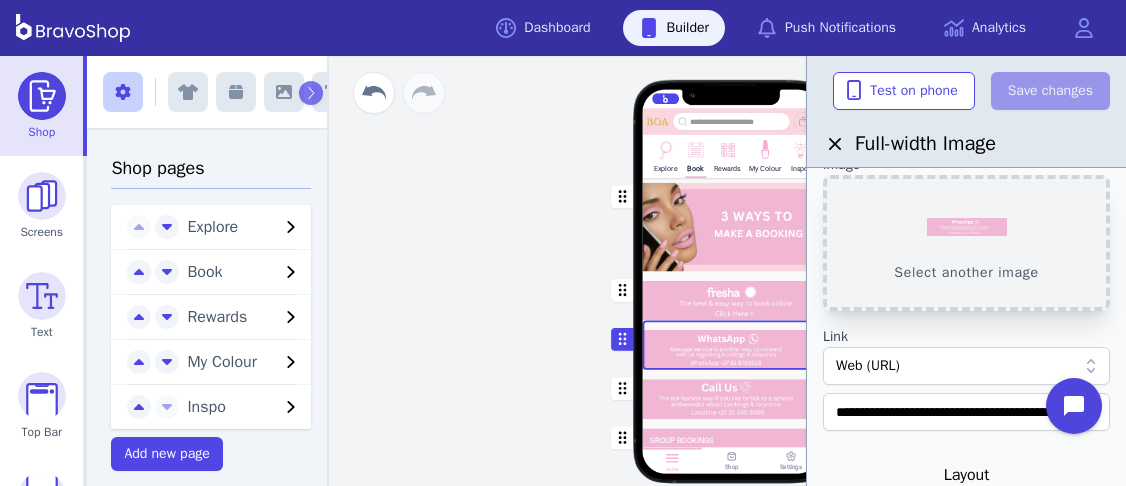 scroll, scrollTop: 73, scrollLeft: 0, axis: vertical 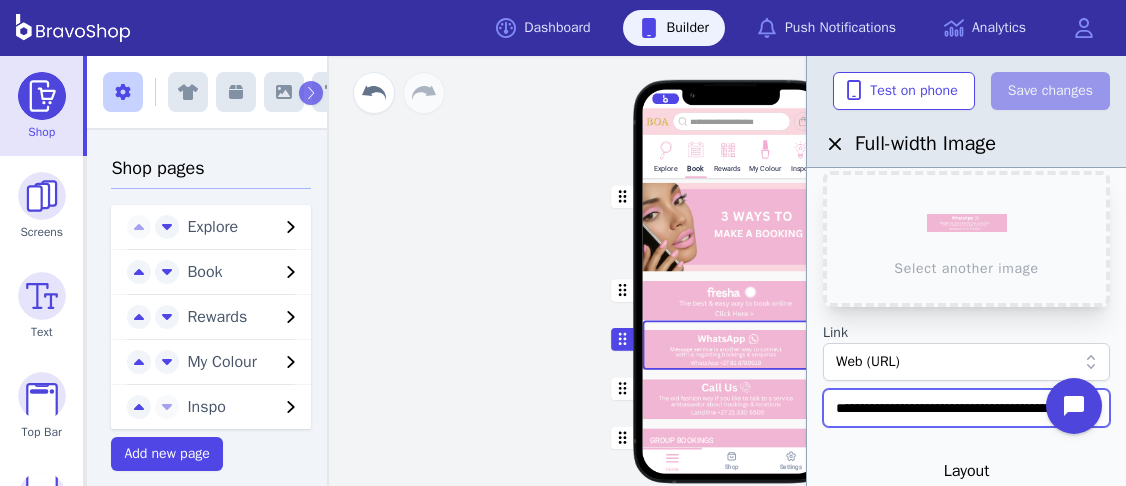 click on "**********" at bounding box center [966, 408] 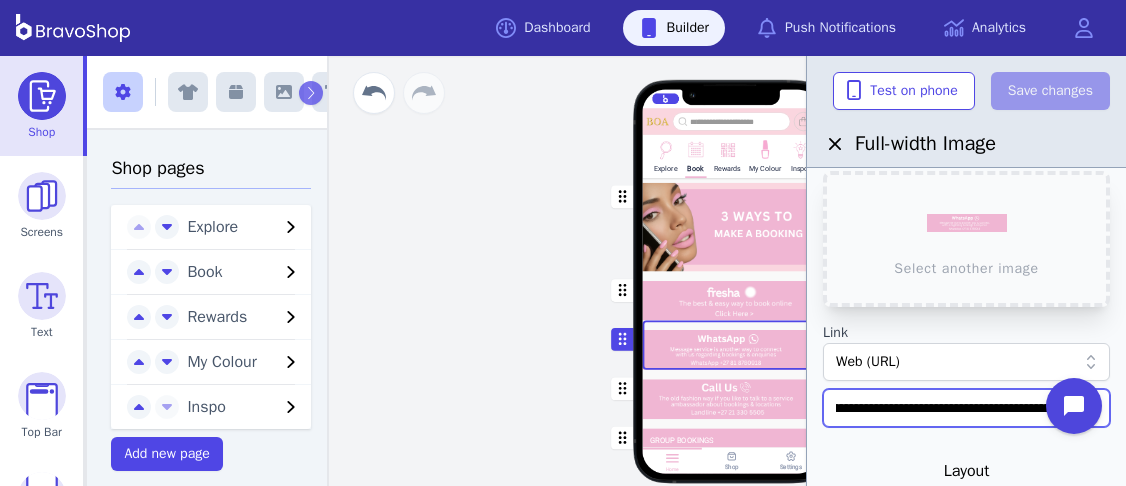 scroll, scrollTop: 0, scrollLeft: 202, axis: horizontal 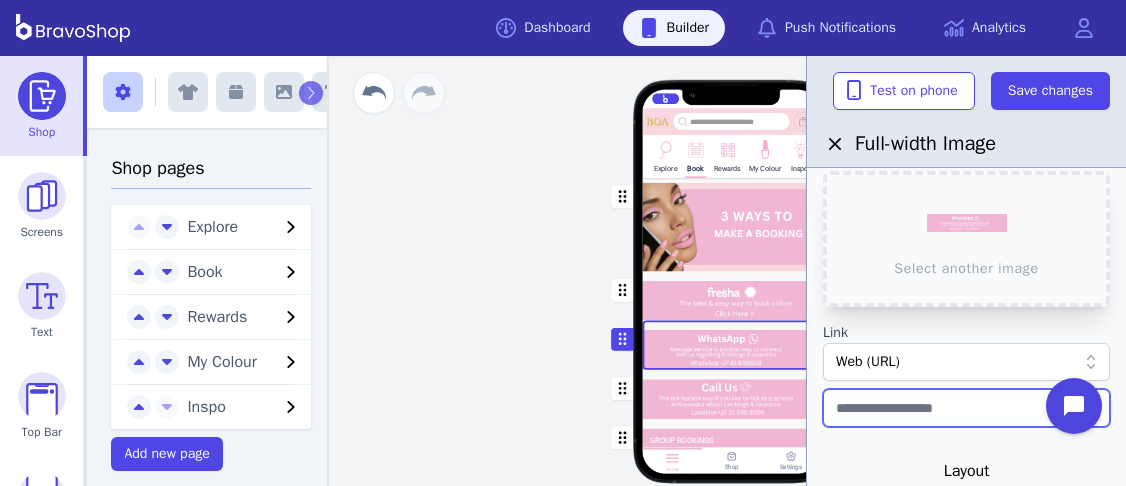 paste on "**********" 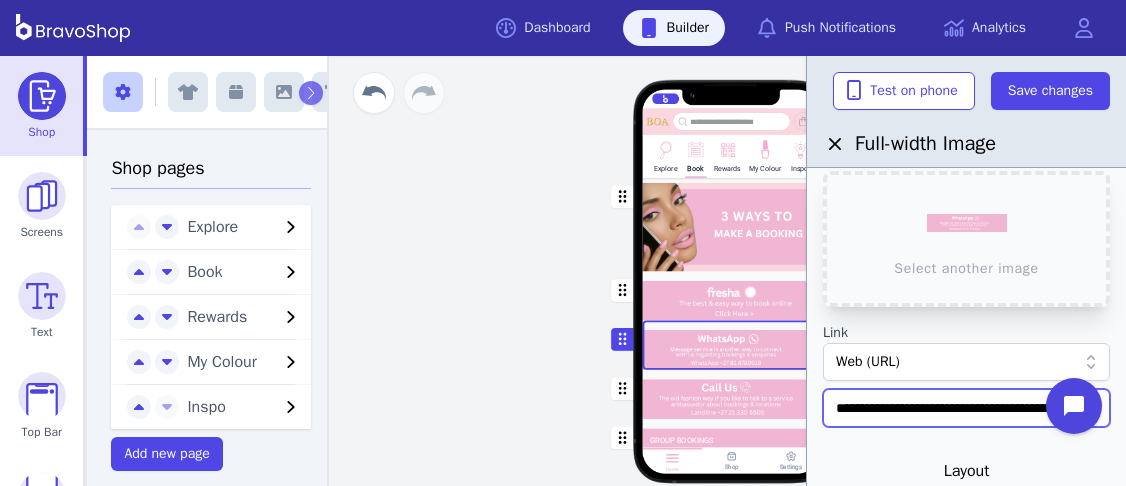 scroll, scrollTop: 0, scrollLeft: 535, axis: horizontal 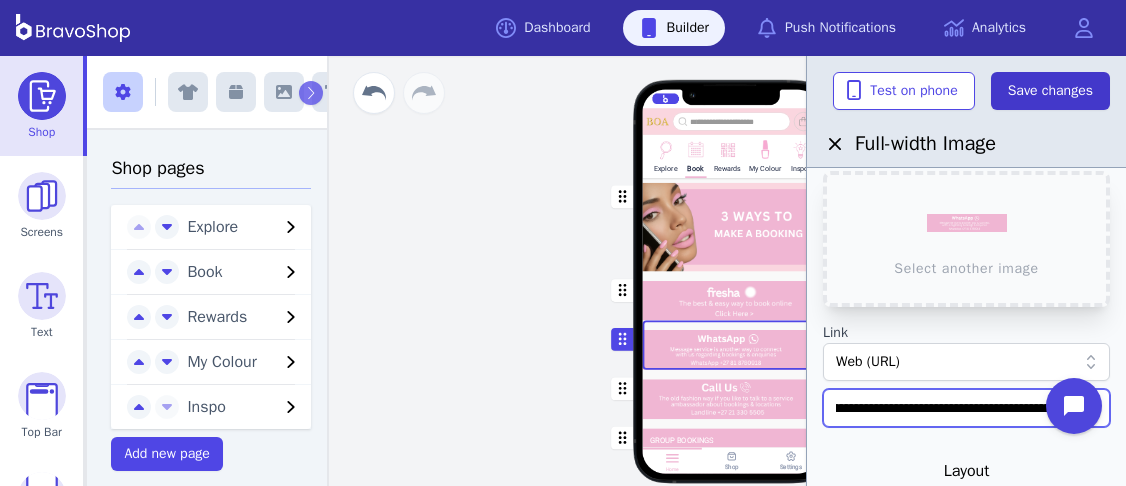 type on "**********" 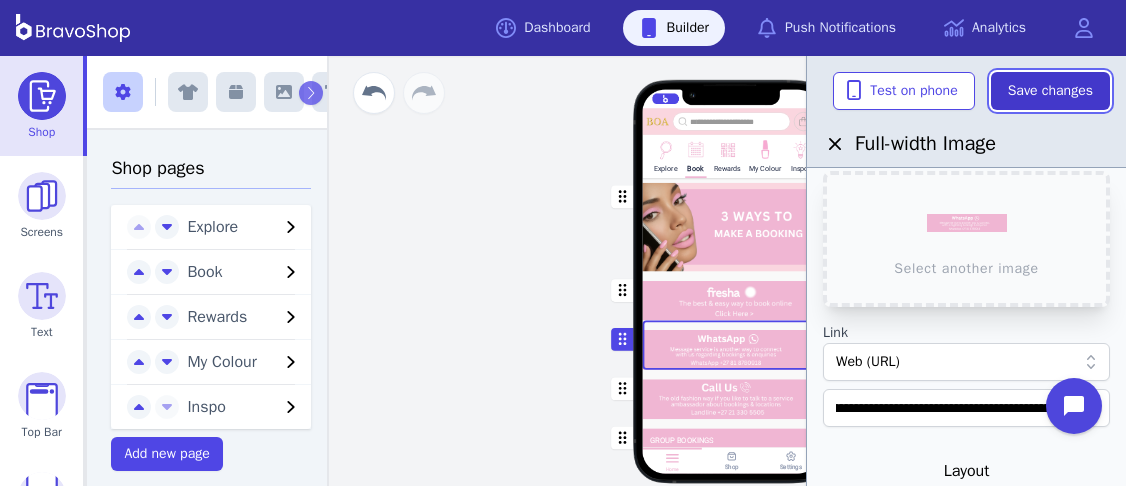 scroll, scrollTop: 0, scrollLeft: 0, axis: both 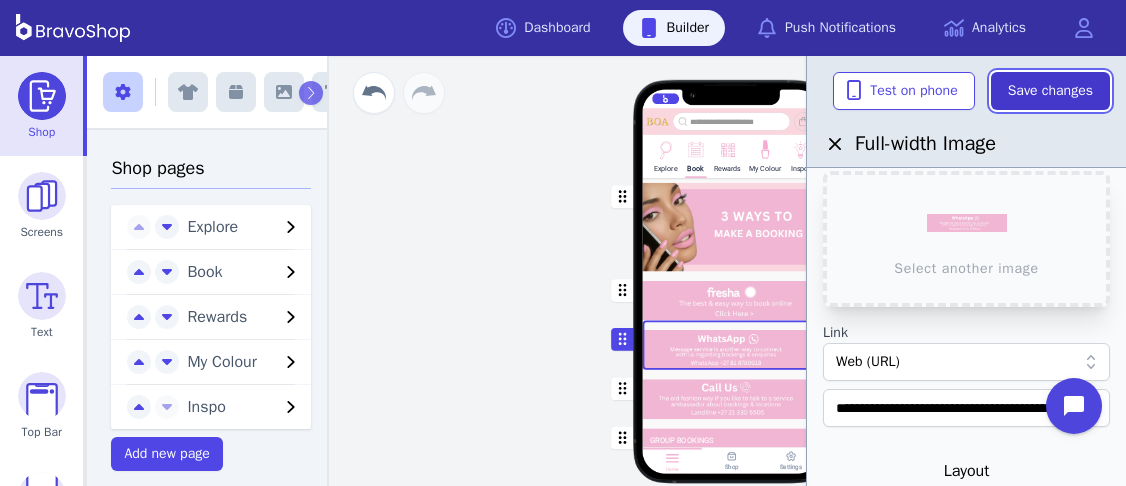 click on "Save changes" at bounding box center [1050, 91] 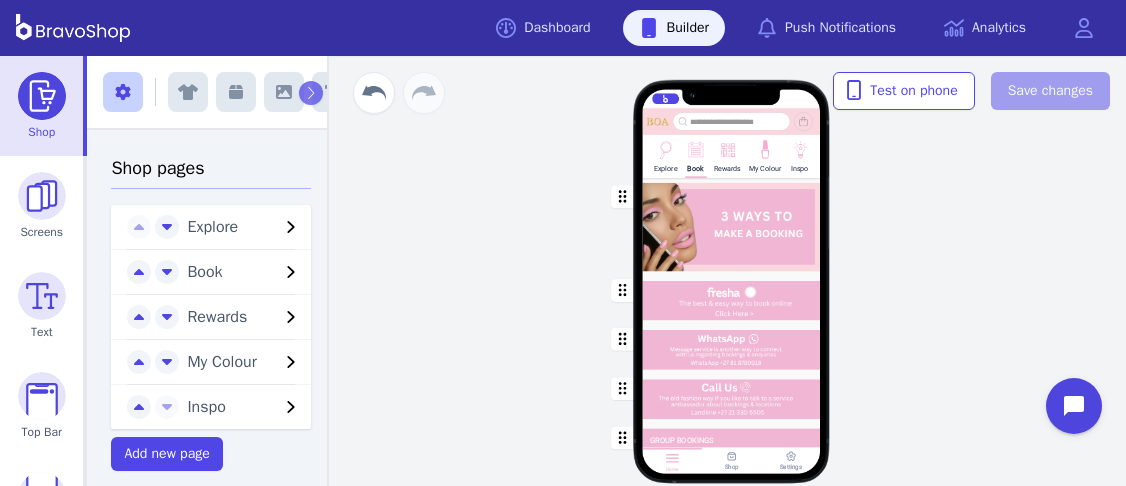 click at bounding box center [732, 344] 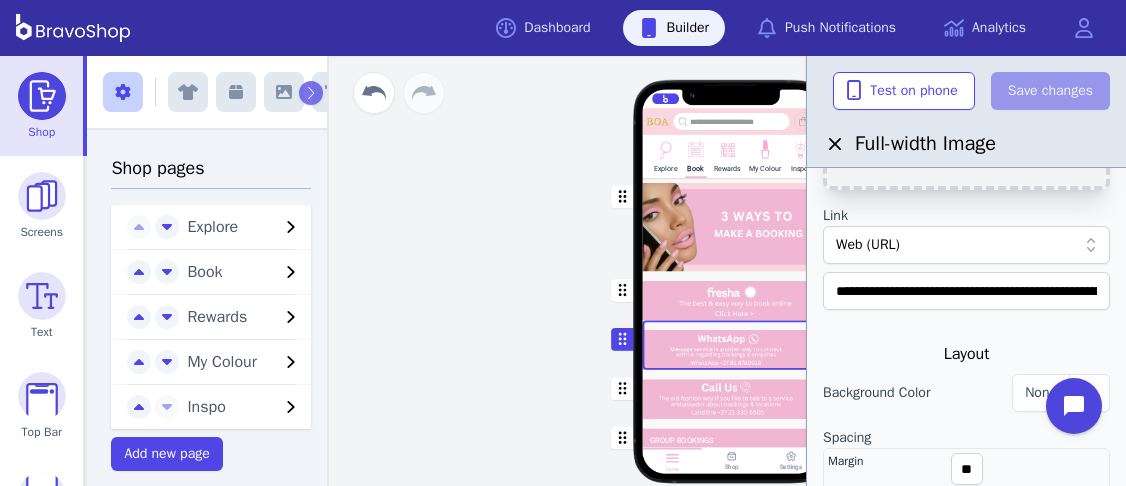 scroll, scrollTop: 189, scrollLeft: 0, axis: vertical 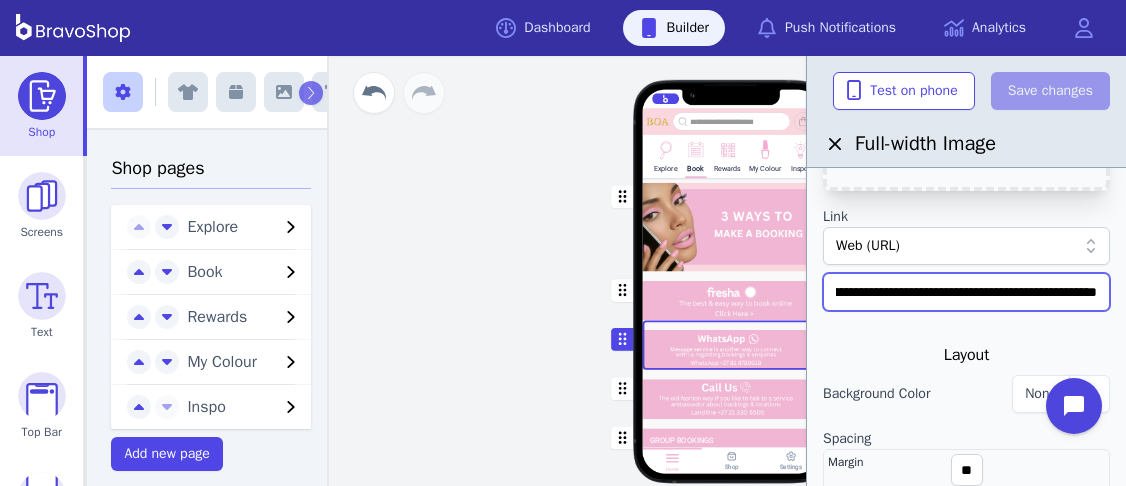 drag, startPoint x: 839, startPoint y: 300, endPoint x: 1125, endPoint y: 277, distance: 286.92334 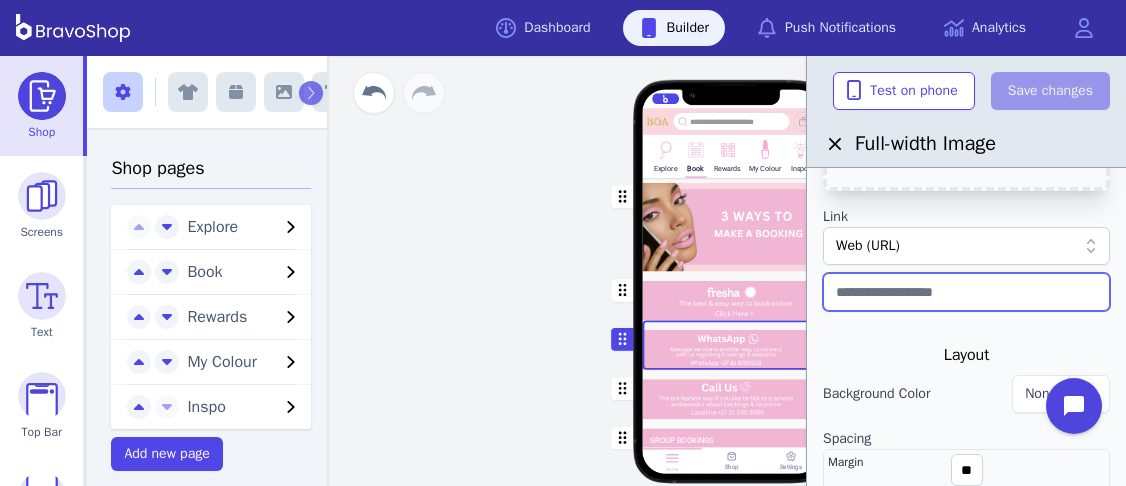 scroll, scrollTop: 0, scrollLeft: 0, axis: both 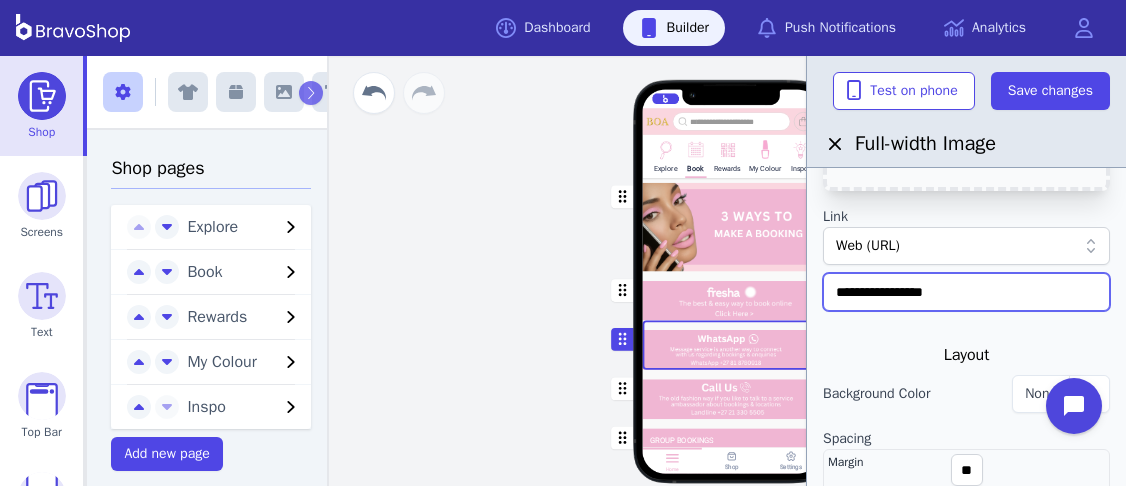 paste on "**********" 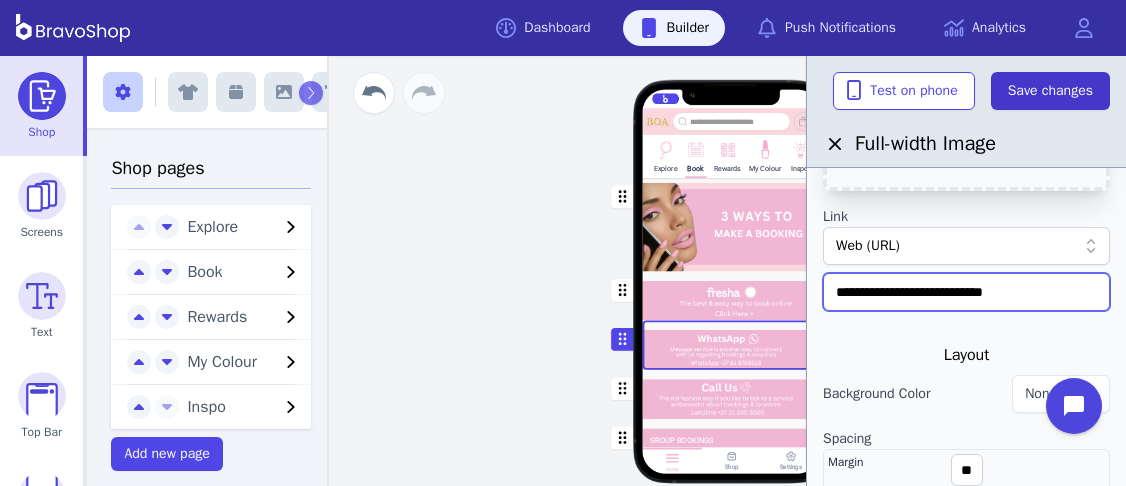 type on "**********" 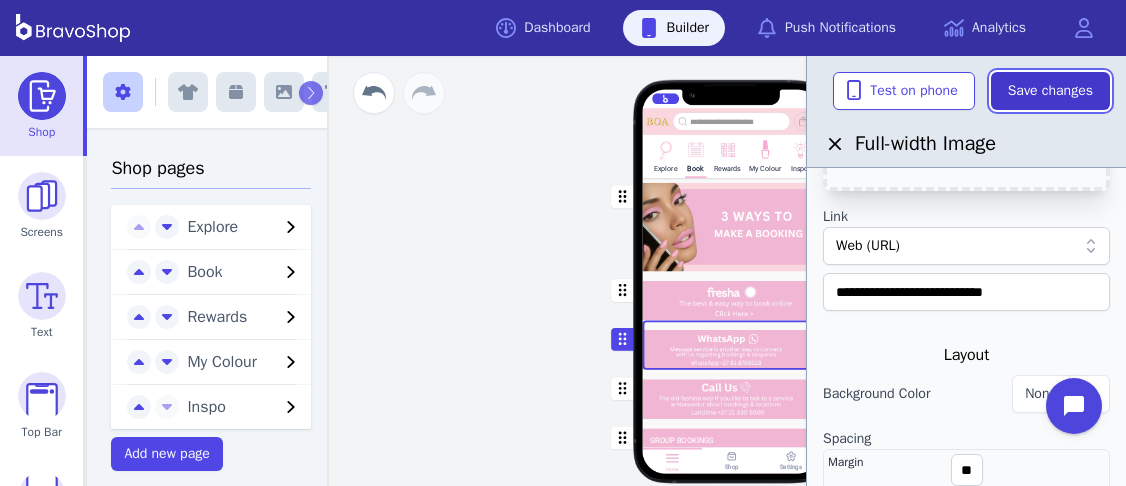 click on "Save changes" at bounding box center (1050, 91) 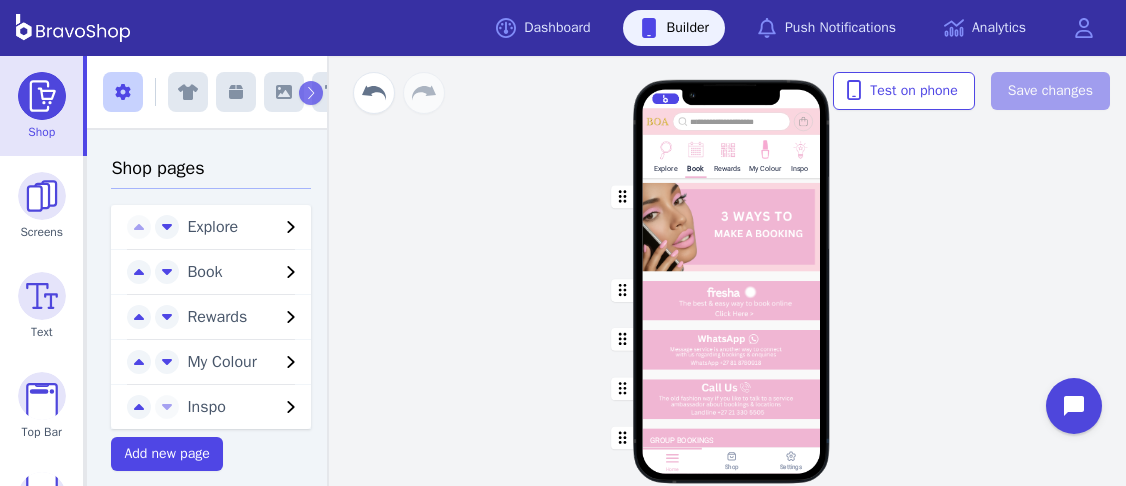 click at bounding box center (732, 344) 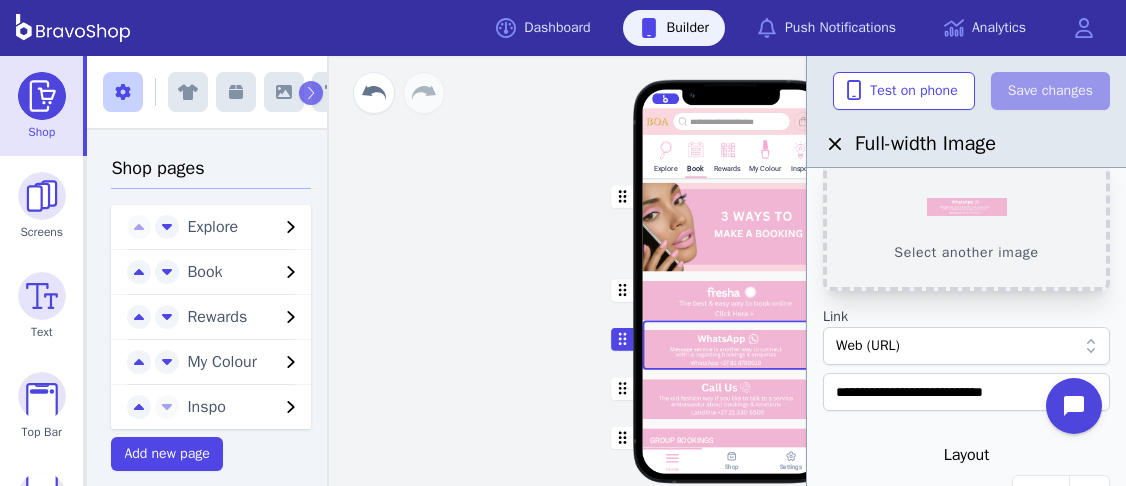 scroll, scrollTop: 90, scrollLeft: 0, axis: vertical 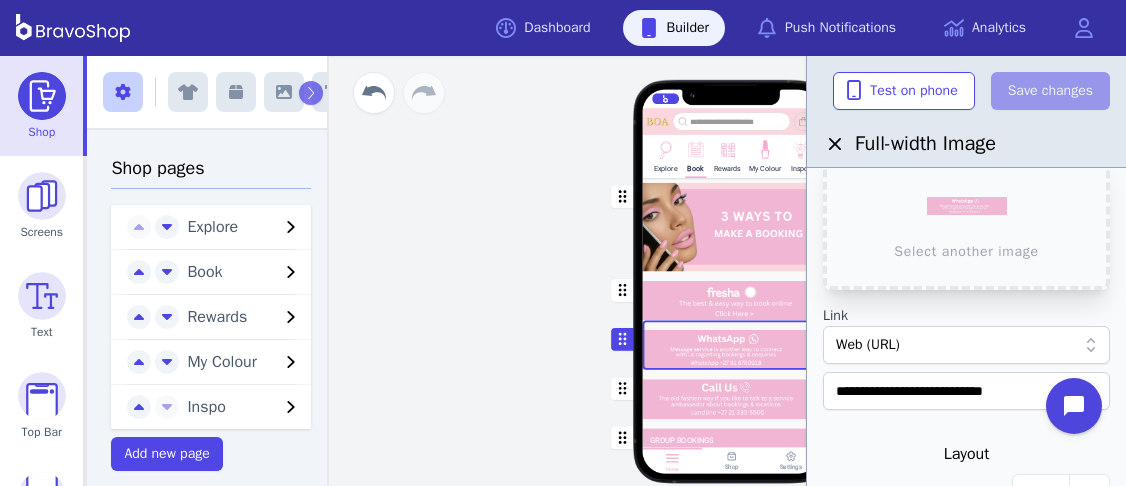 click on "Explore Book Rewards My Colour Inspo GROUP BOOKINGS
For group bookings, please contact us on
[PHONE_NUMBER] via landline or
WhatsApp [PHONE_NUMBER]
Stuck on something or have any questions?
Contact us now! Drag a block here to get started Home Shop Settings" at bounding box center (731, 291) 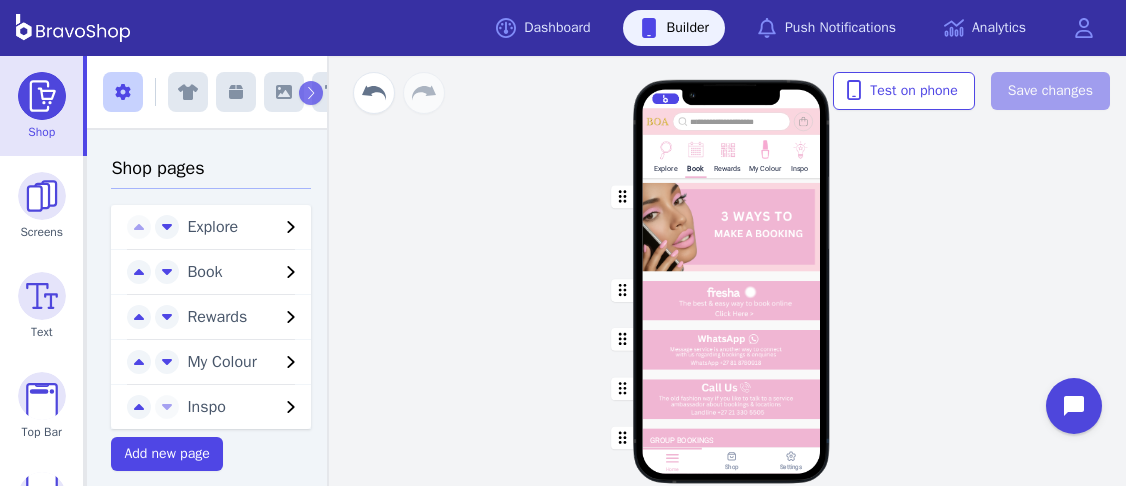 click at bounding box center (732, 344) 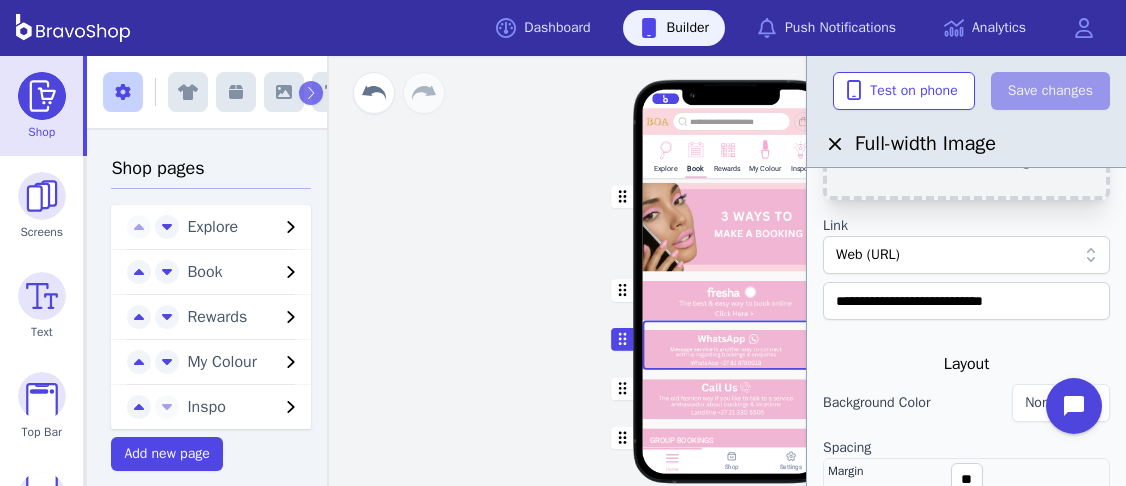 scroll, scrollTop: 182, scrollLeft: 0, axis: vertical 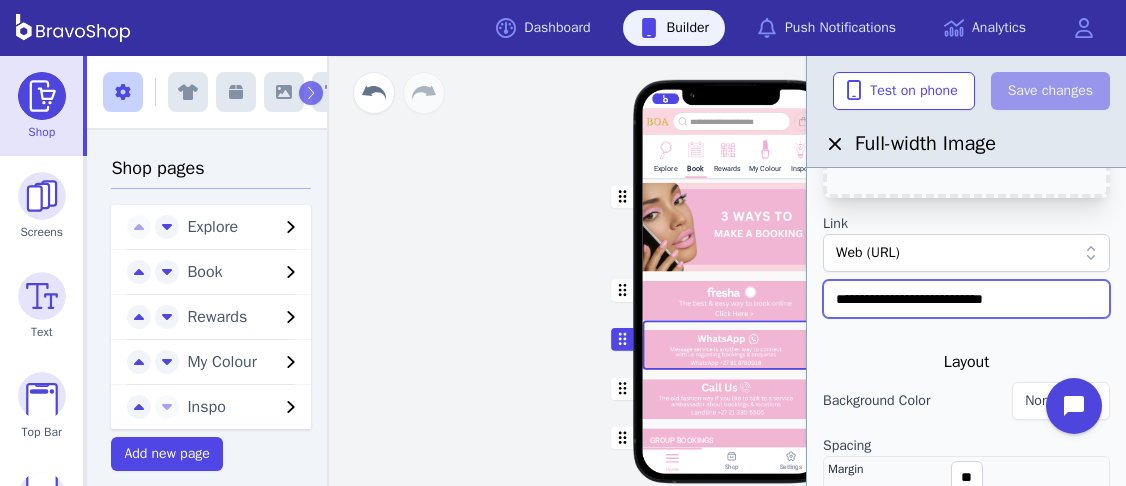 click on "**********" at bounding box center [966, 299] 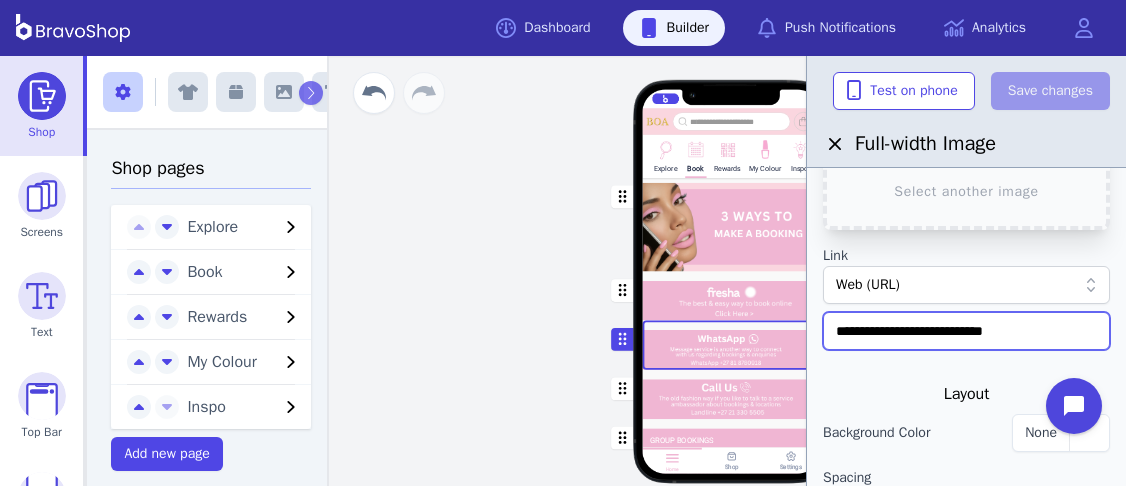 scroll, scrollTop: 148, scrollLeft: 0, axis: vertical 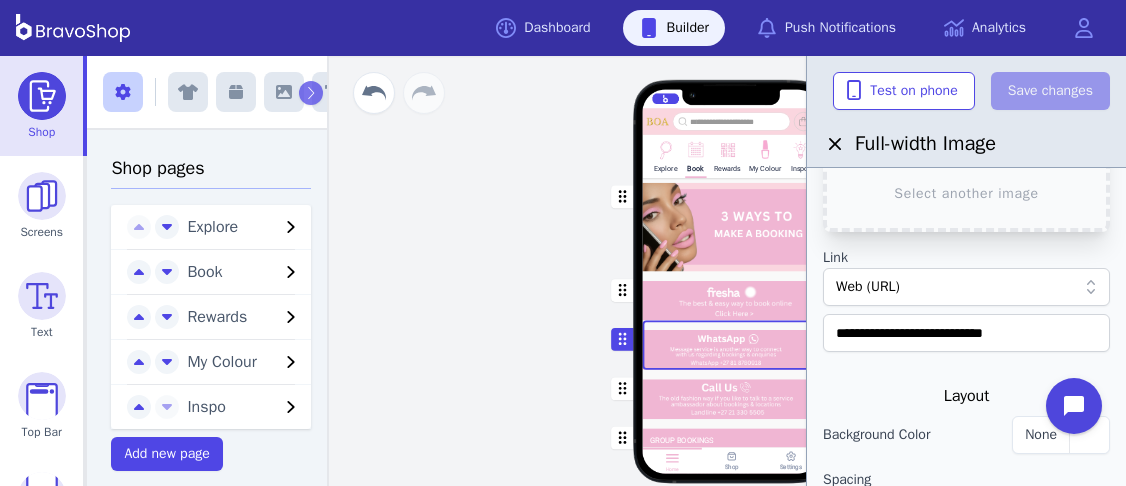 click on "Layout" at bounding box center [966, 396] 